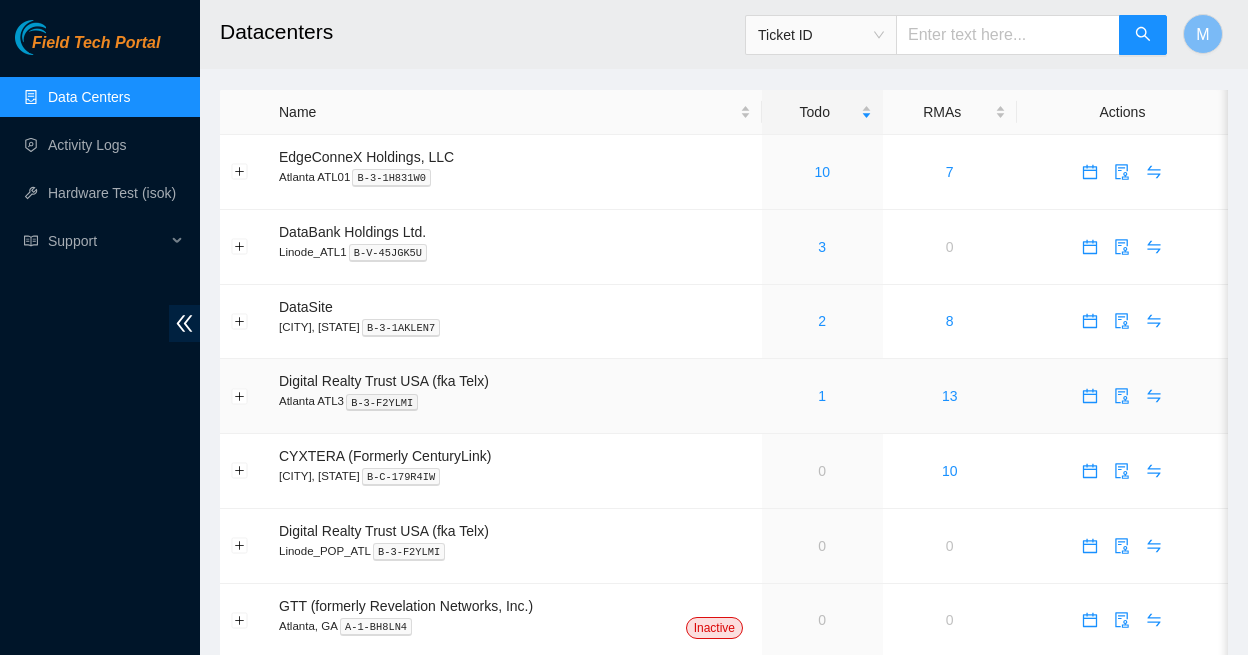 scroll, scrollTop: 0, scrollLeft: 0, axis: both 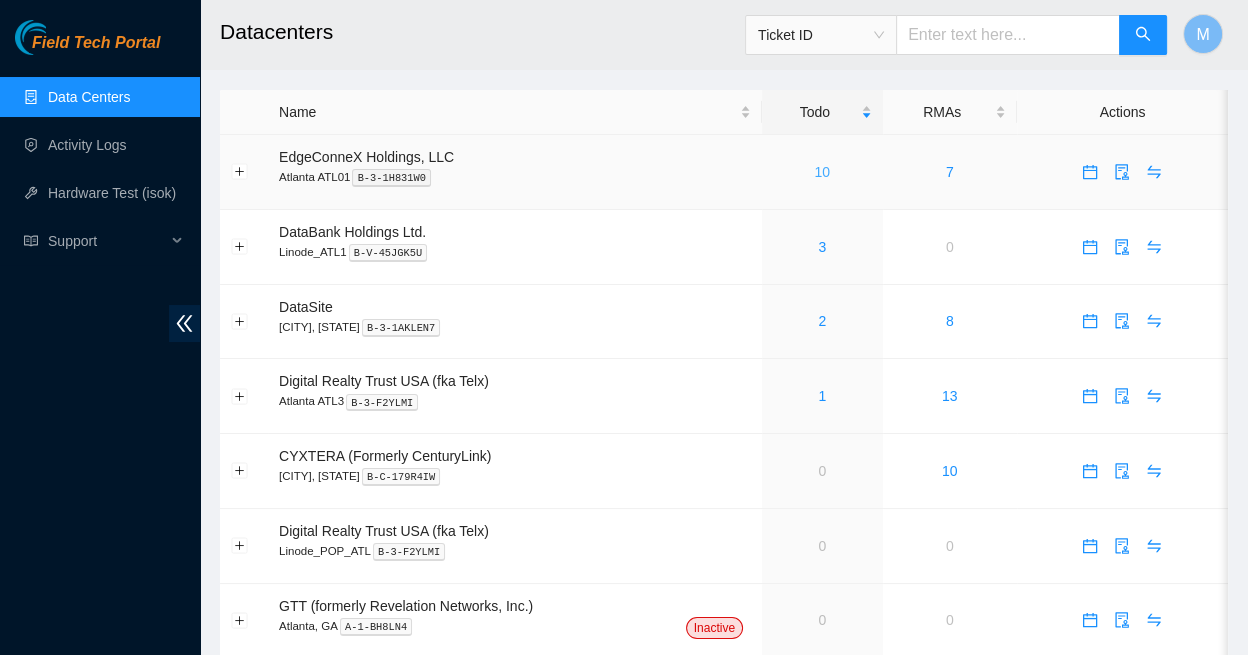 click on "10" at bounding box center [822, 172] 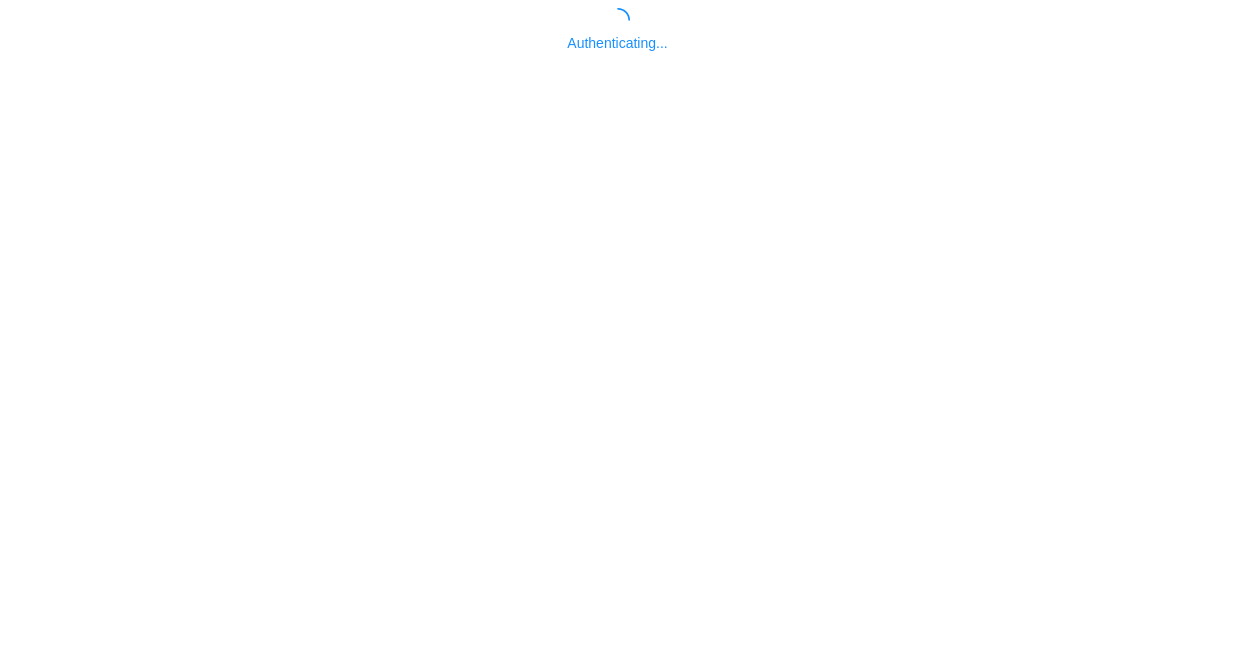 scroll, scrollTop: 0, scrollLeft: 0, axis: both 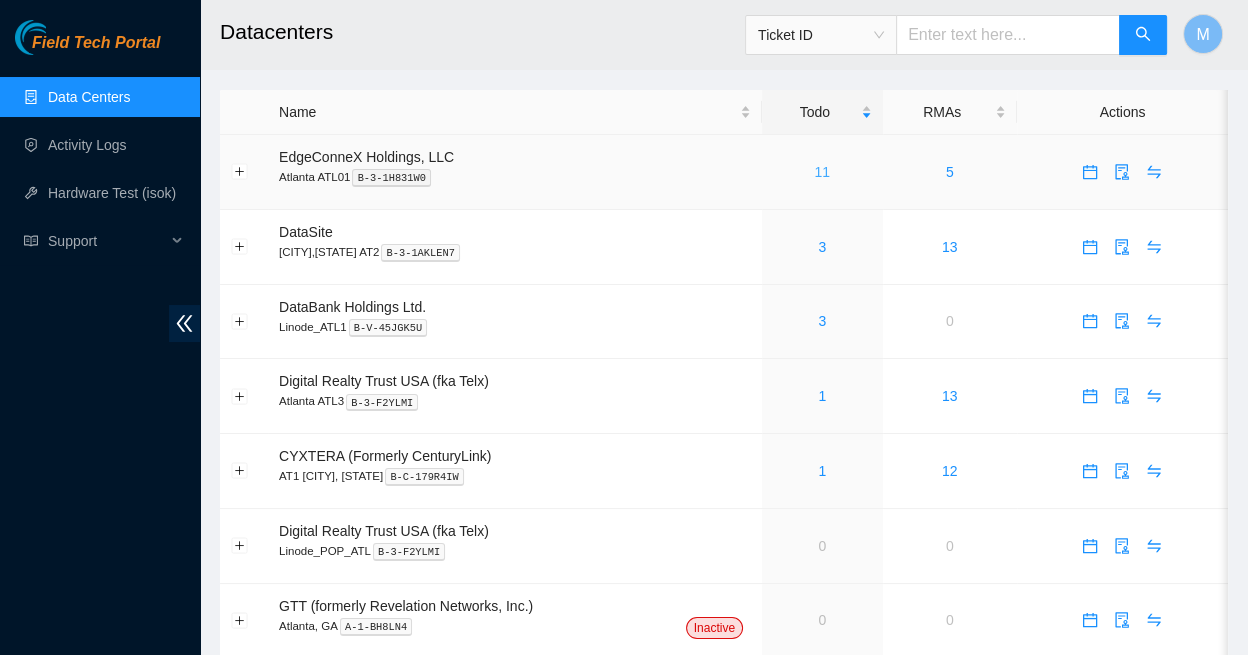 click on "11" at bounding box center (822, 172) 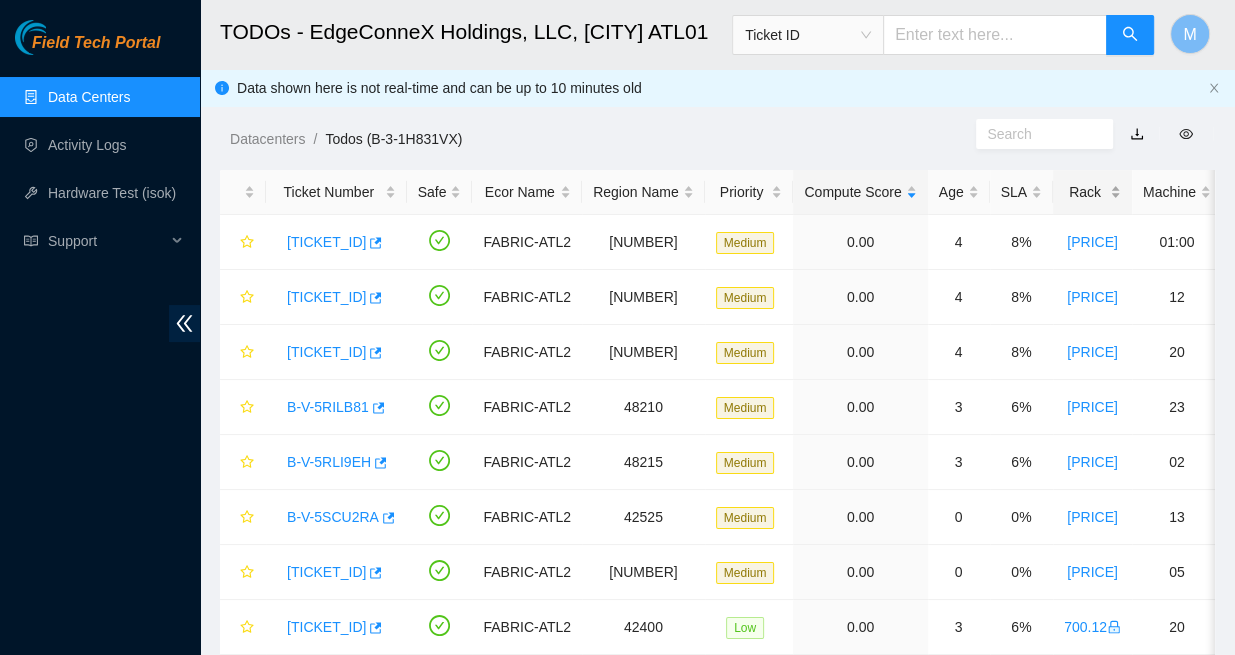 click on "Rack" at bounding box center (1092, 192) 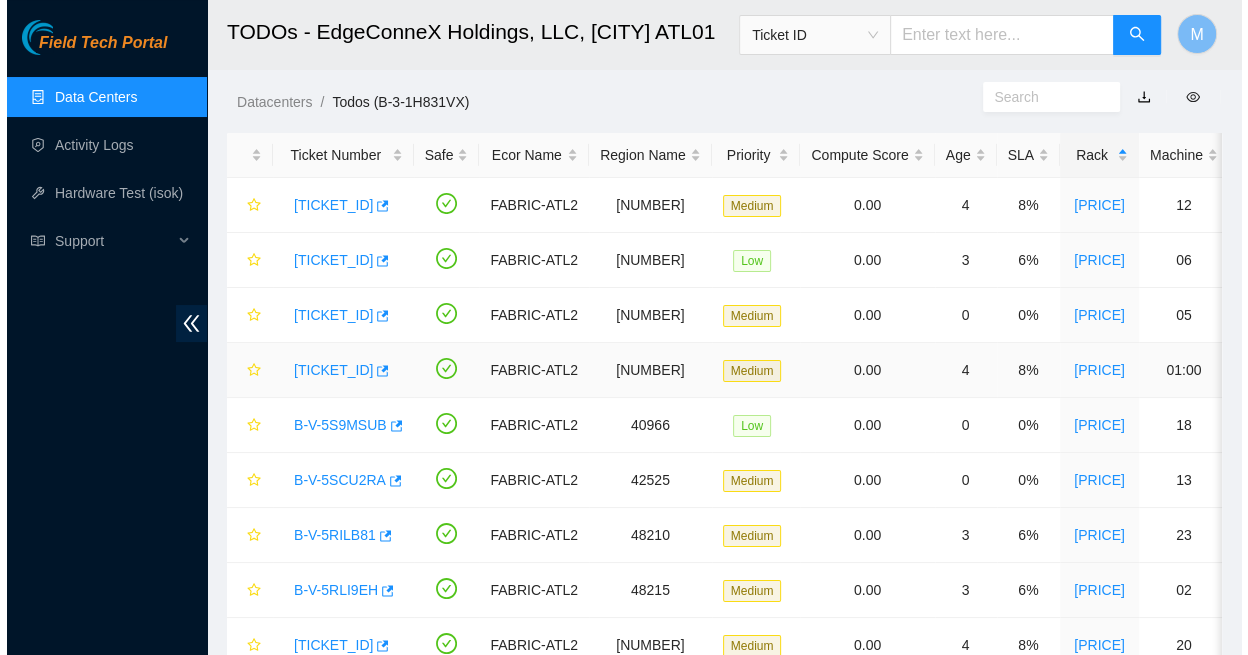 scroll, scrollTop: 33, scrollLeft: 0, axis: vertical 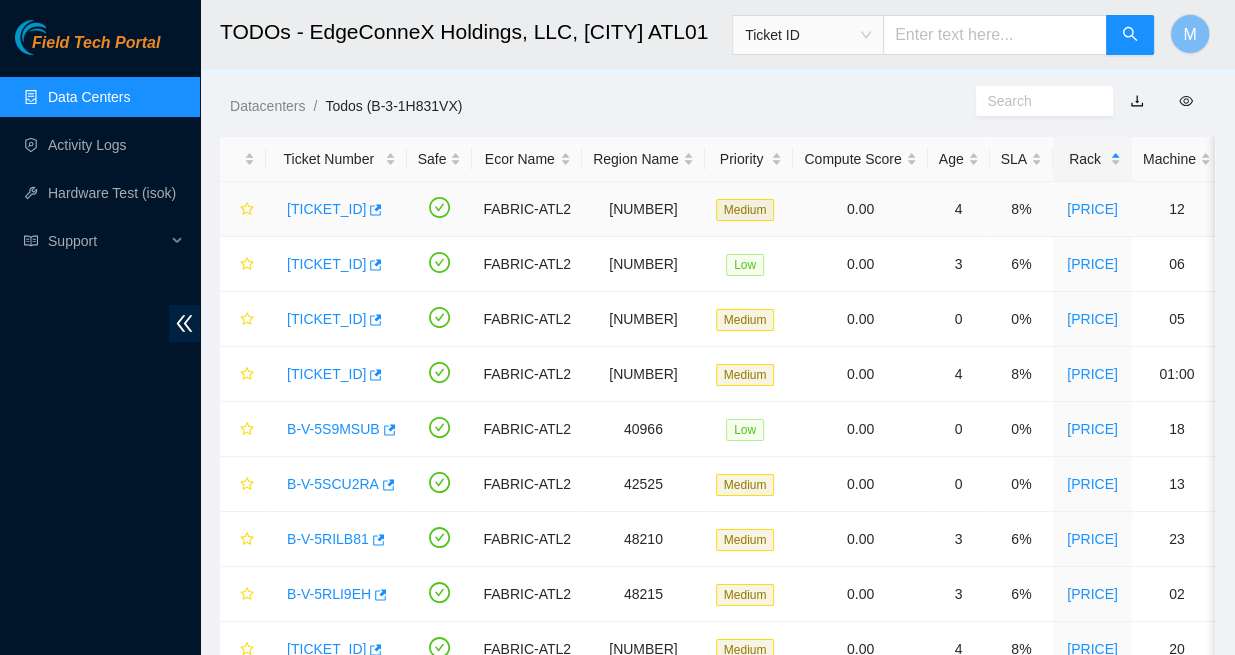 click on "B-V-5RFUNSD" at bounding box center (326, 209) 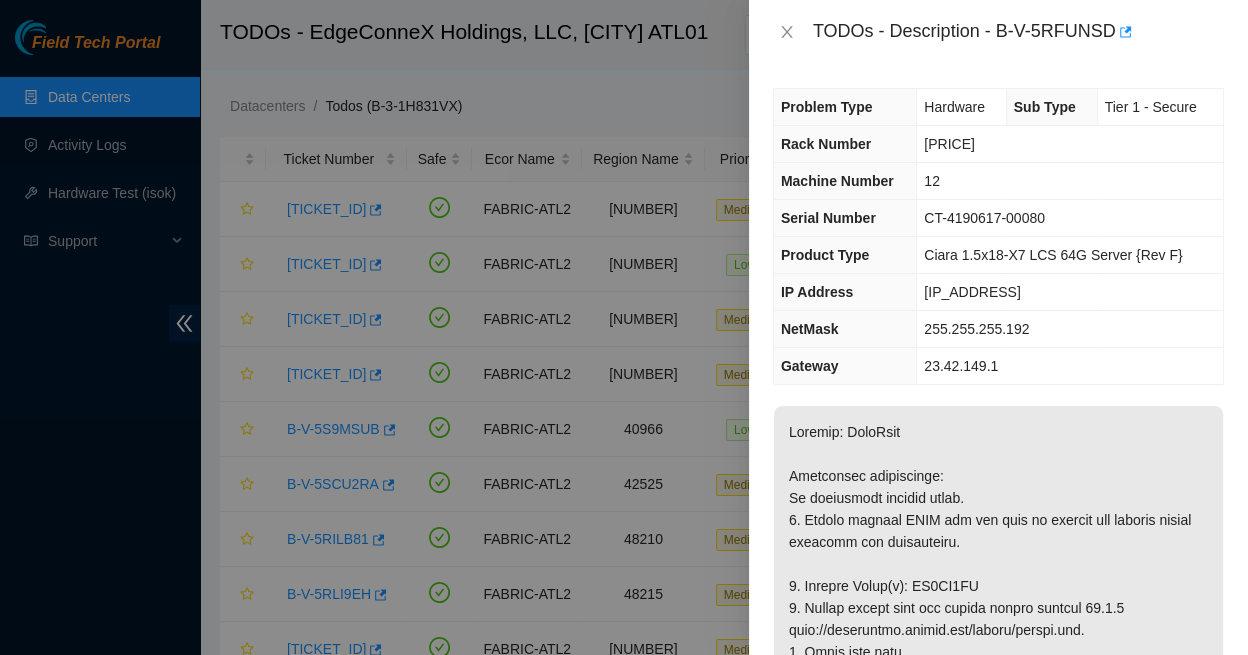 scroll, scrollTop: 0, scrollLeft: 0, axis: both 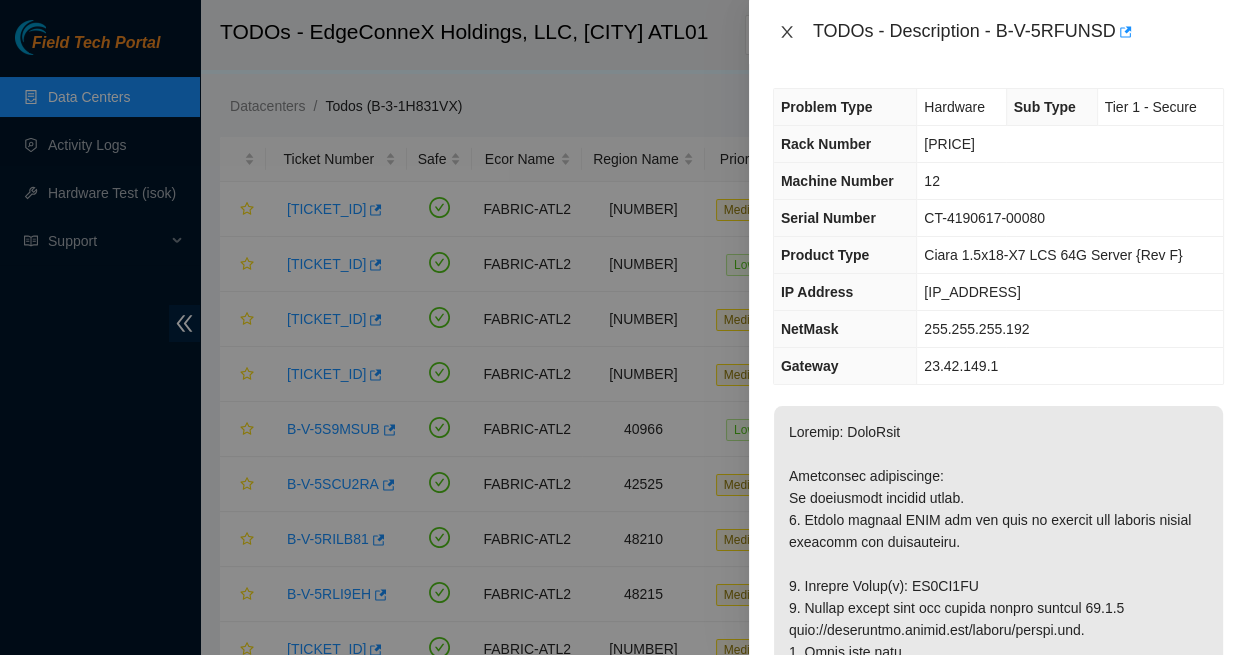 click 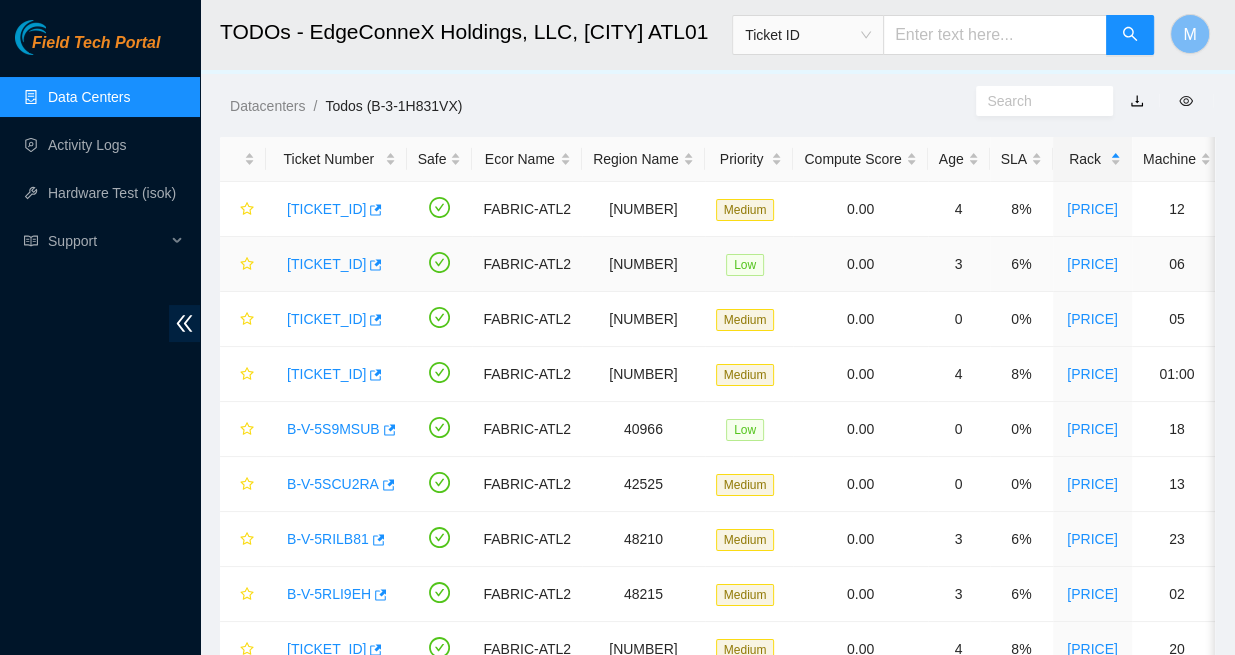 click on "B-V-5RY9490" at bounding box center (326, 264) 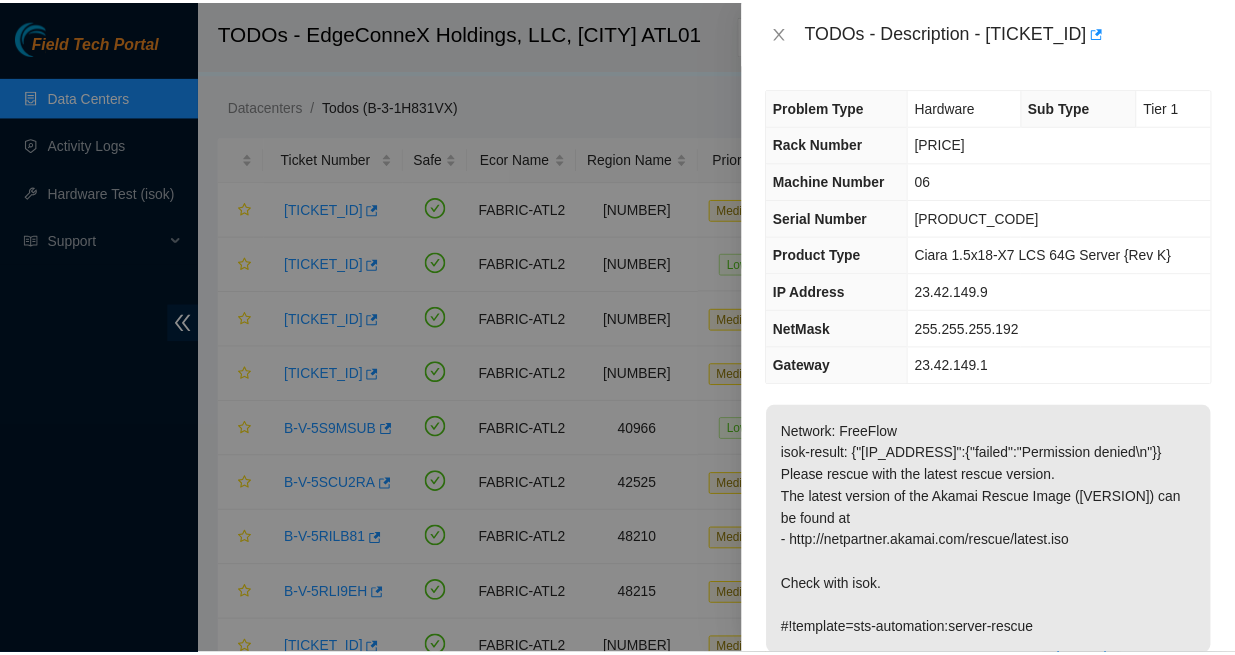 scroll, scrollTop: 0, scrollLeft: 0, axis: both 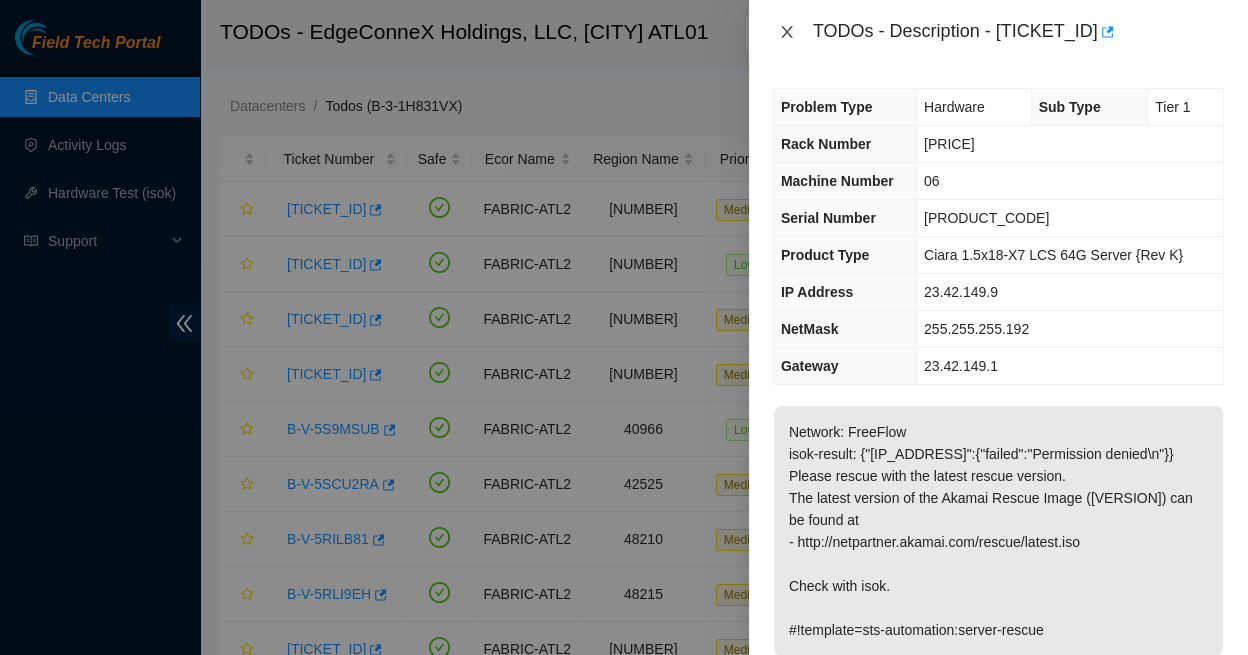 click 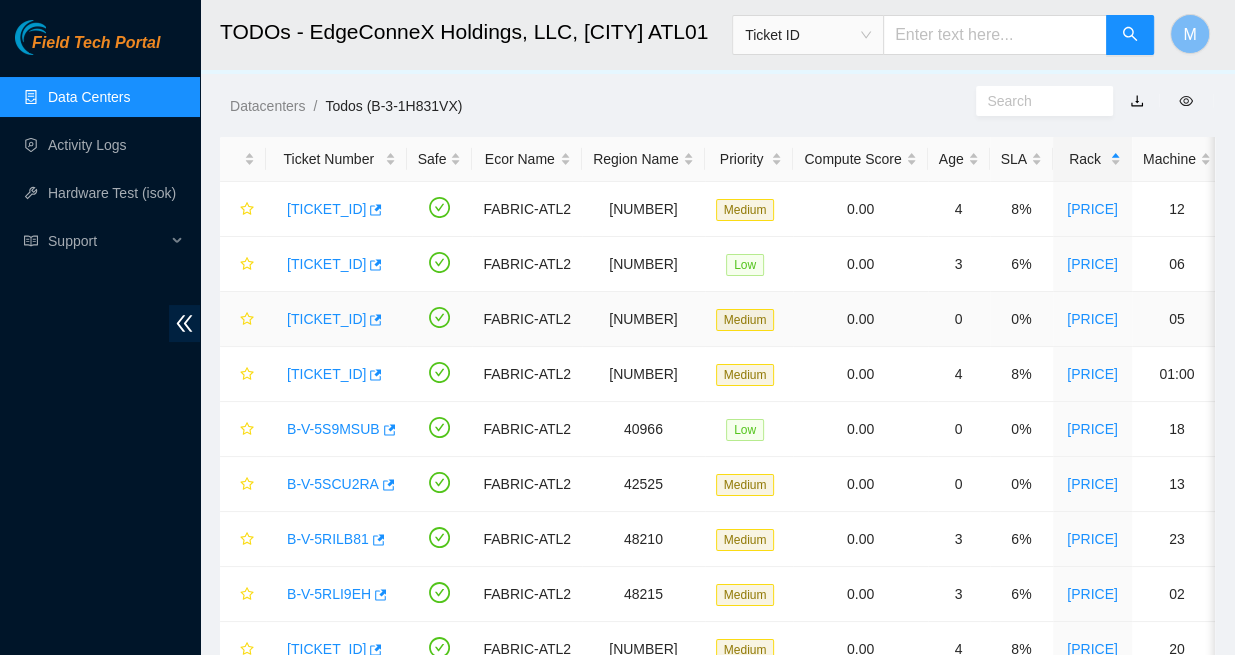 click on "B-V-5SJ4ANA" at bounding box center [326, 319] 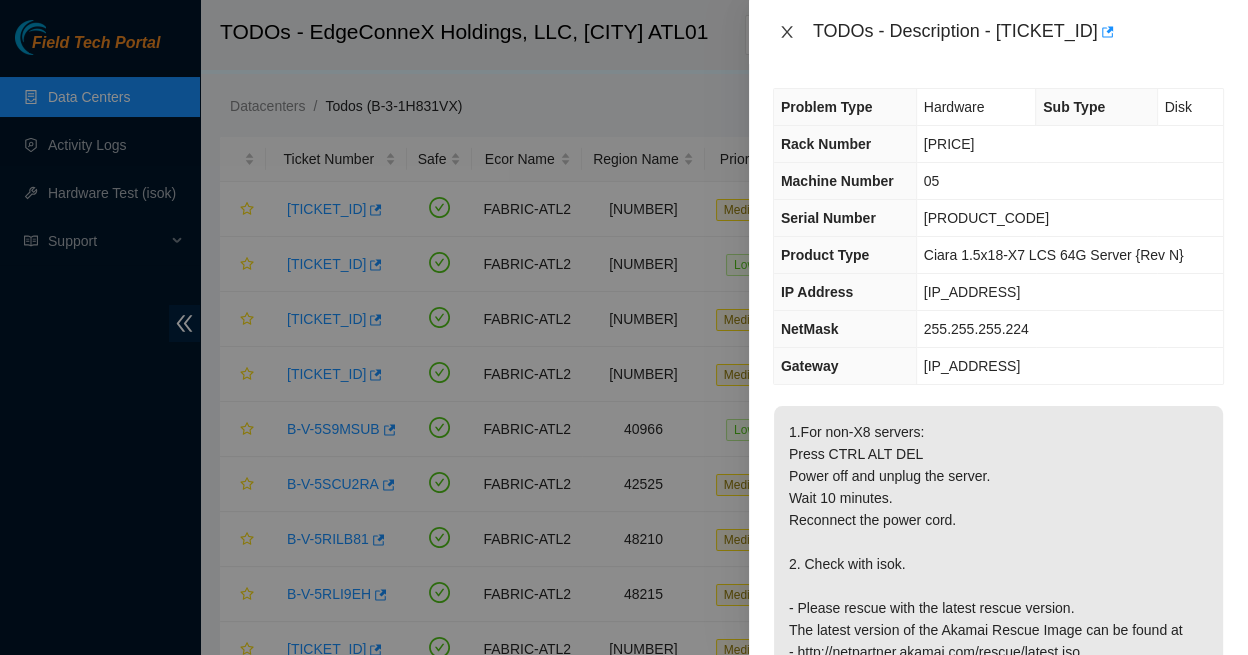 click 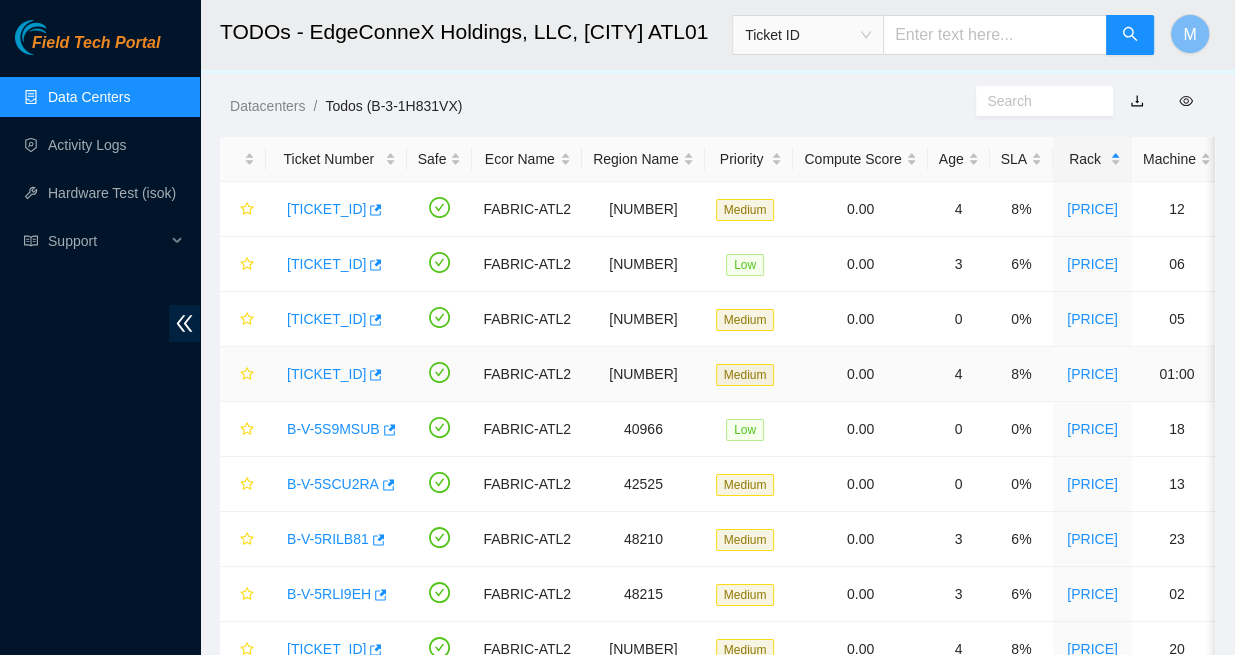 click on "B-V-5RDW5EZ" at bounding box center [326, 374] 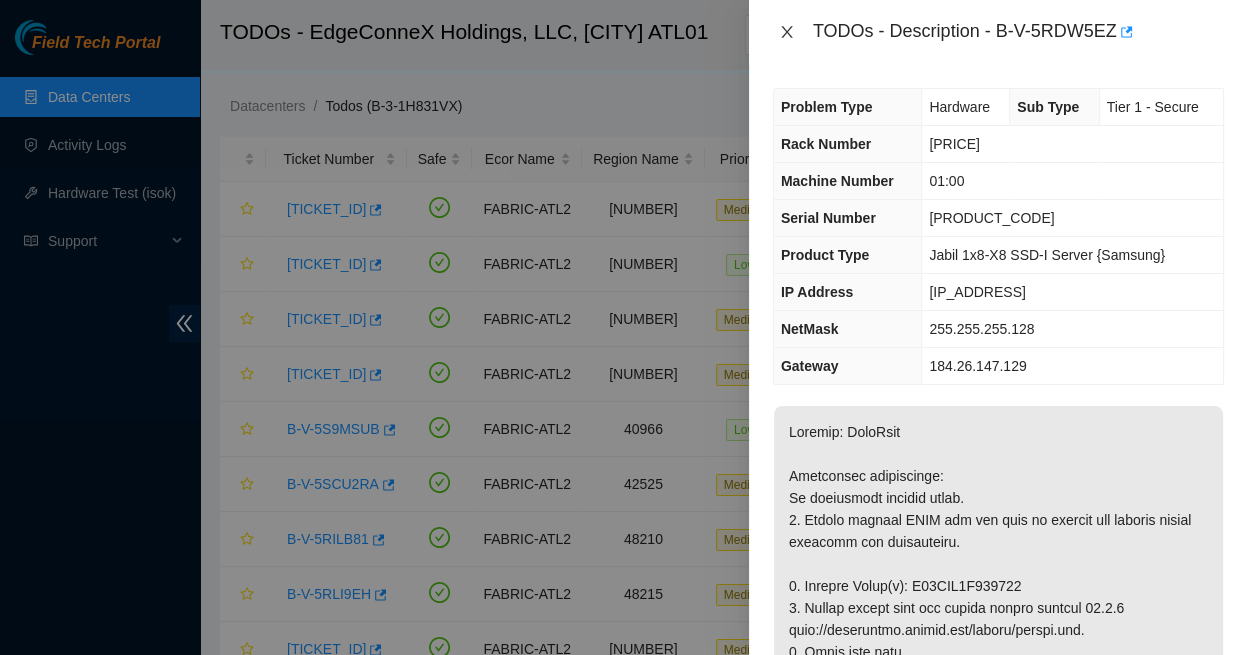 click 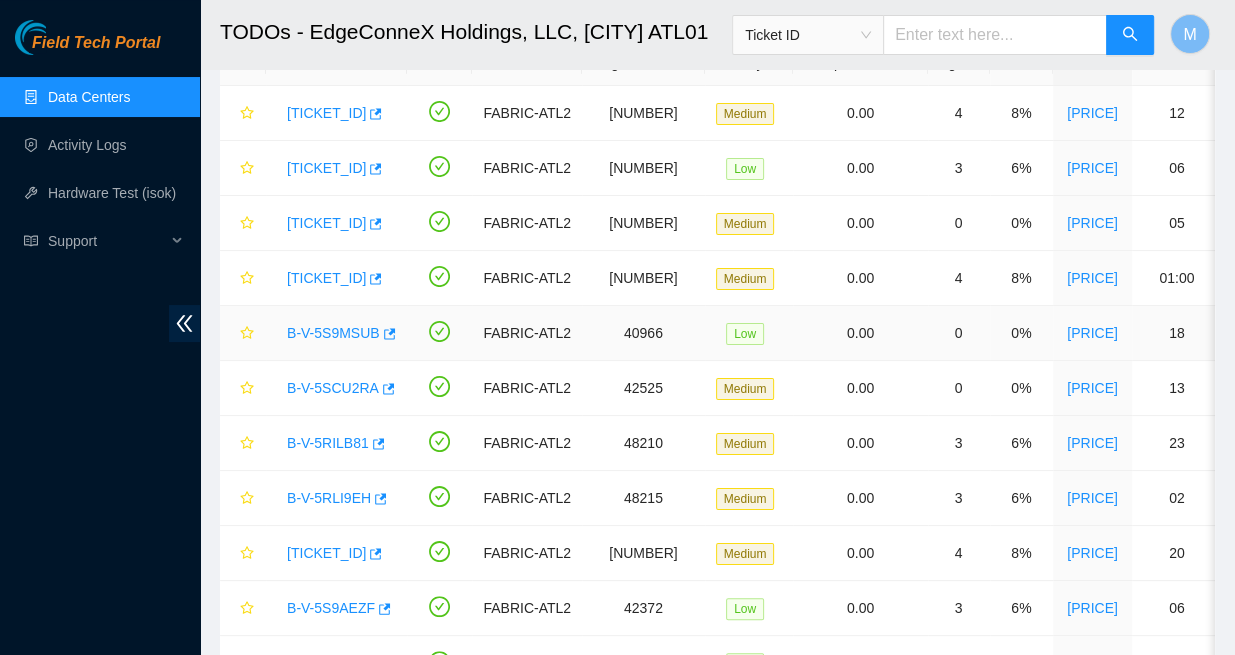 scroll, scrollTop: 132, scrollLeft: 0, axis: vertical 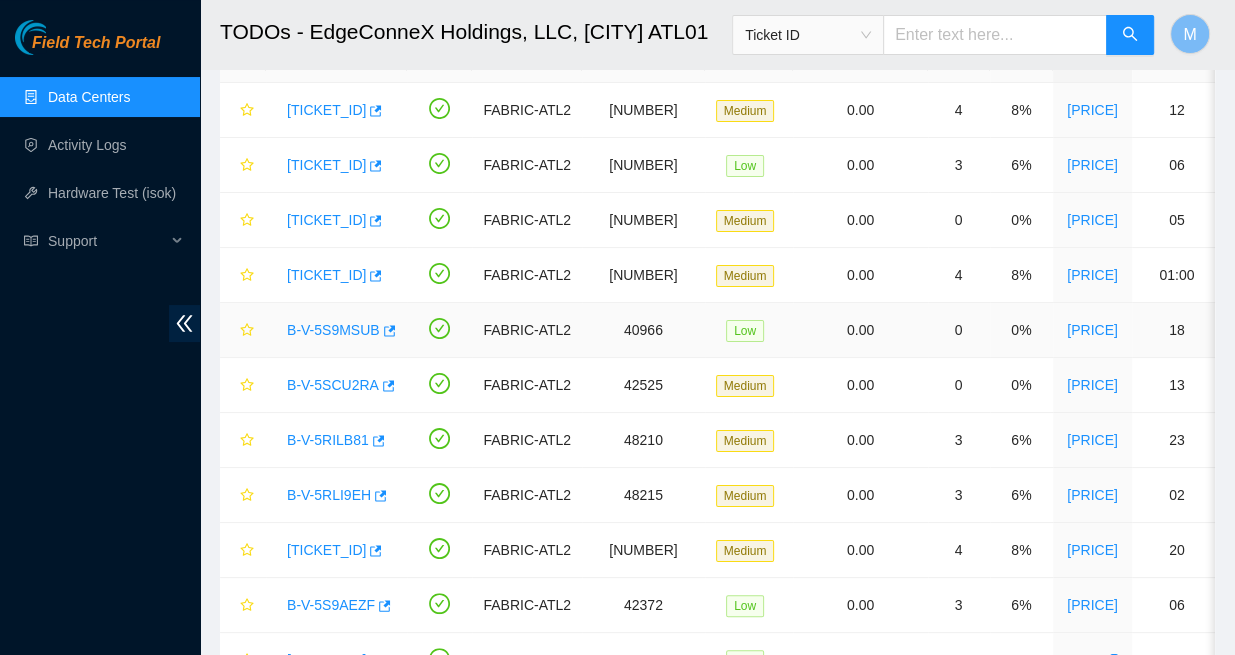 click on "B-V-5S9MSUB" at bounding box center [333, 330] 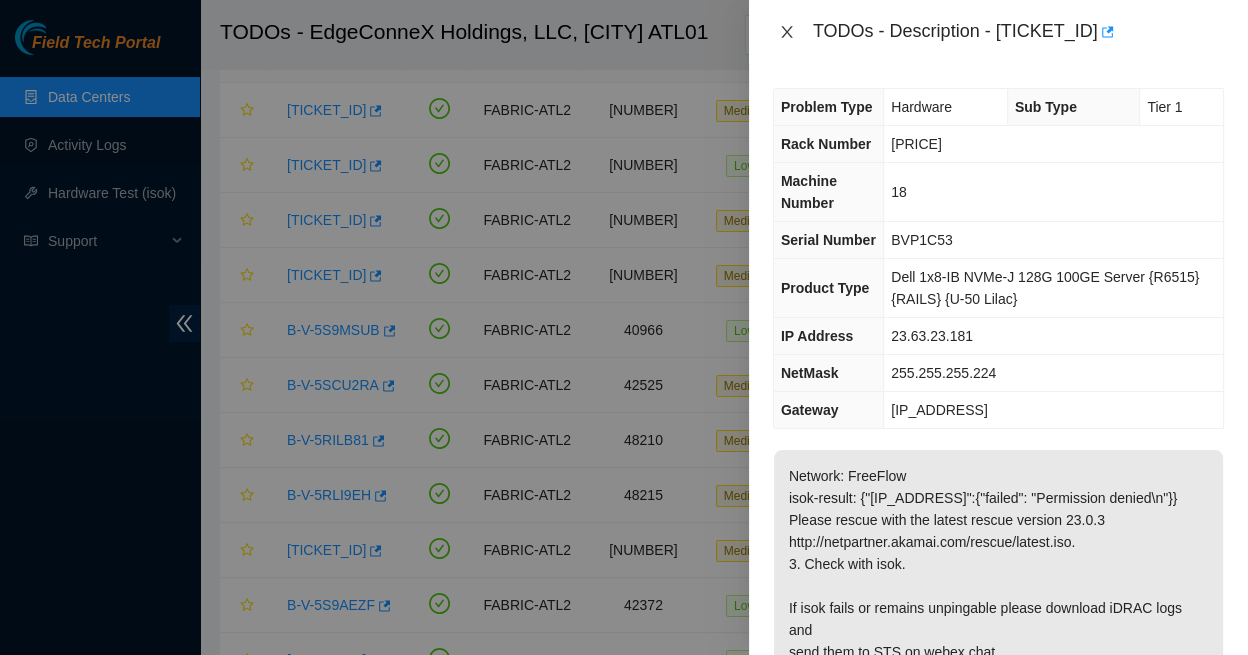 click 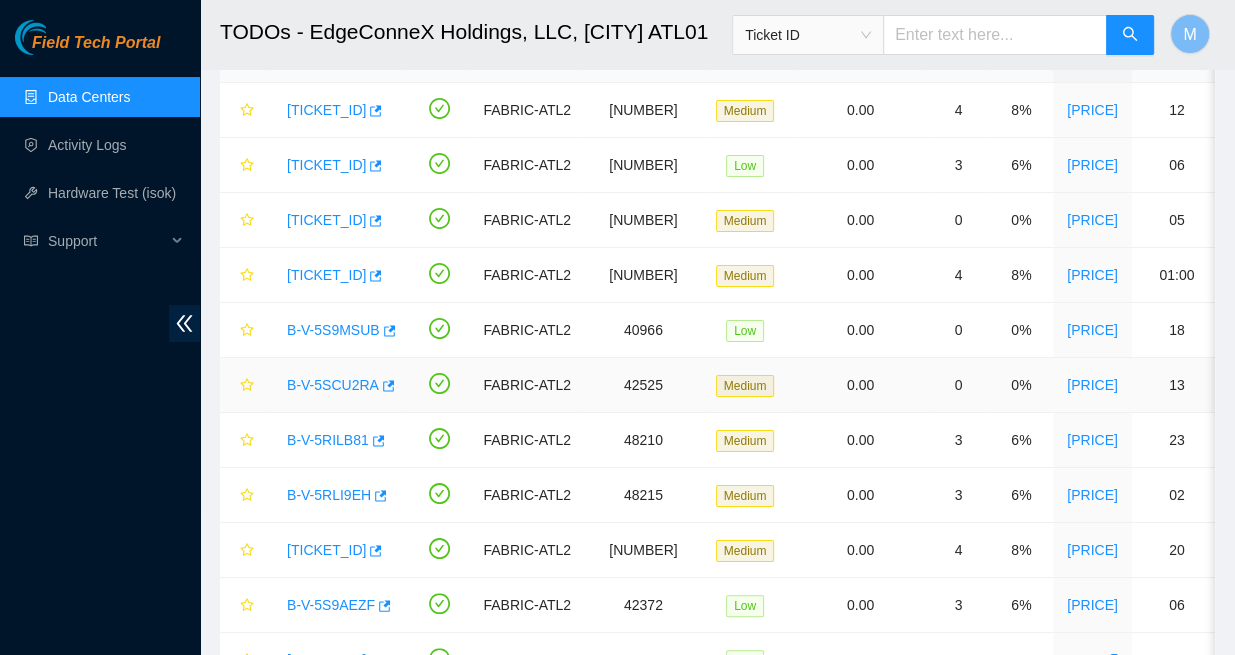 click on "B-V-5SCU2RA" at bounding box center [333, 385] 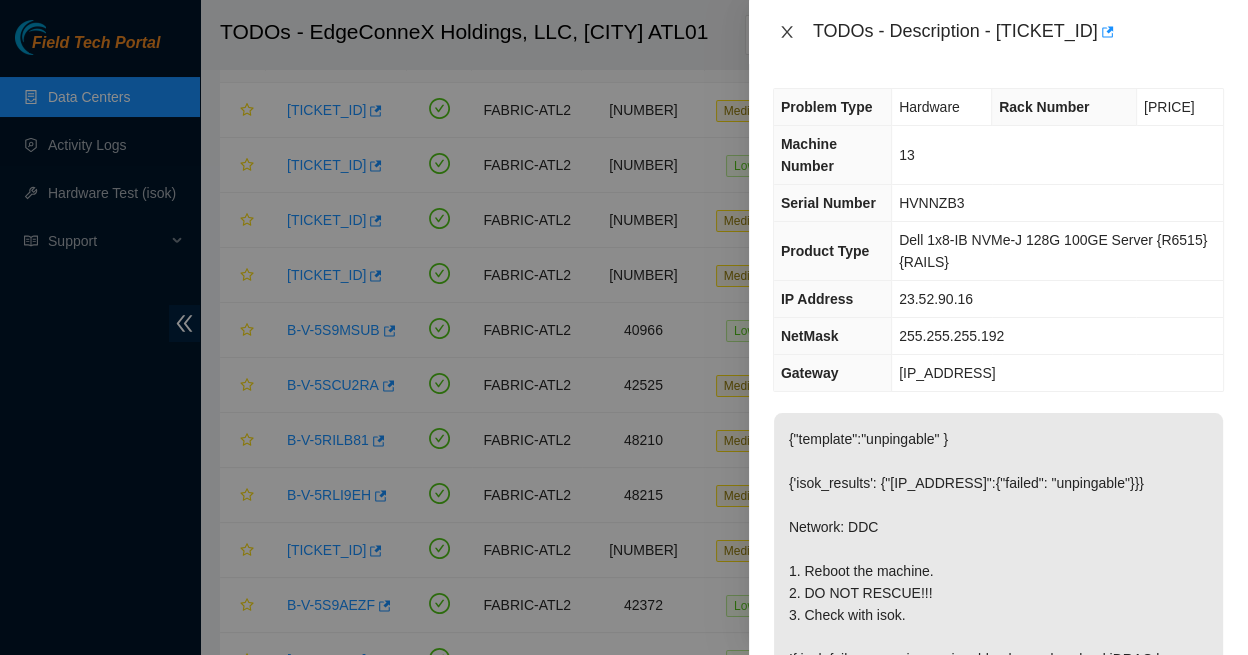 click 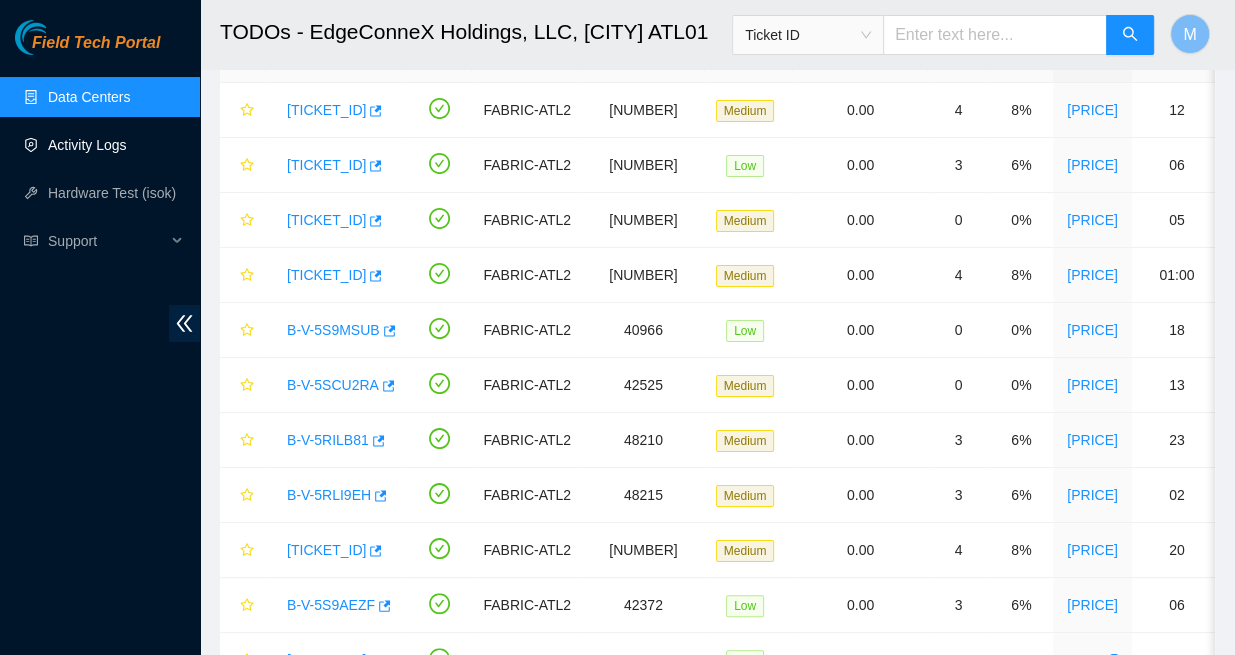 click on "Activity Logs" at bounding box center (87, 145) 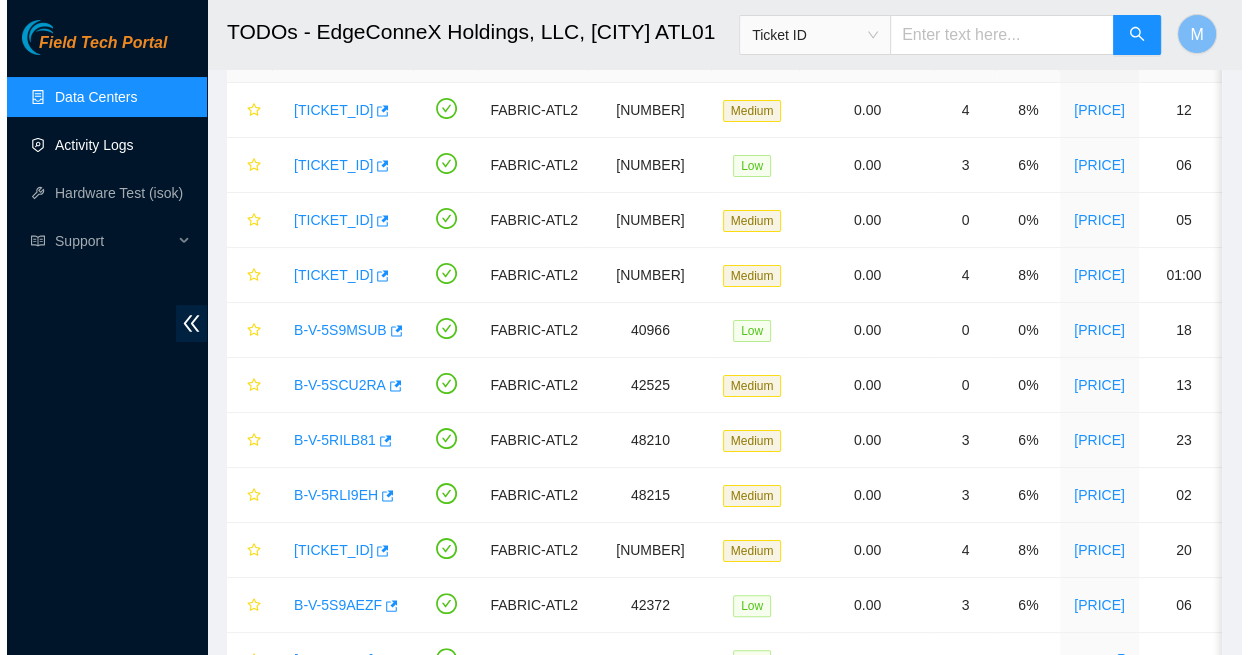 scroll, scrollTop: 0, scrollLeft: 0, axis: both 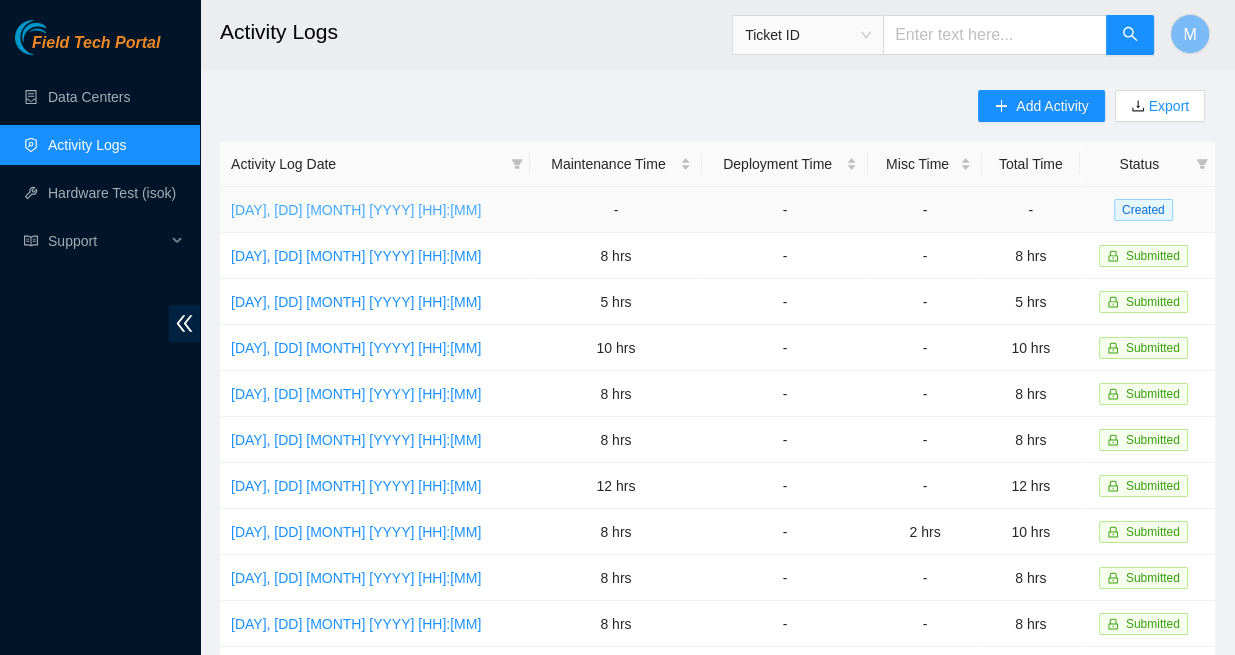 click on "Mon, 04 Aug 2025 08:57" at bounding box center (356, 210) 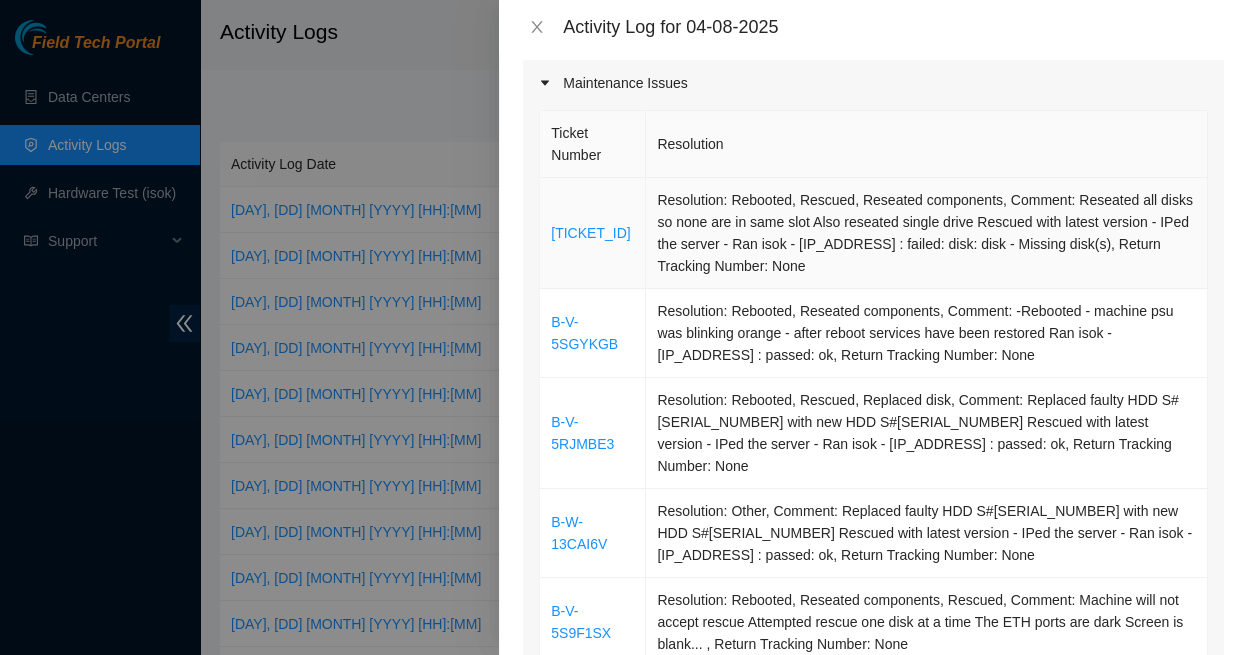 scroll, scrollTop: 171, scrollLeft: 0, axis: vertical 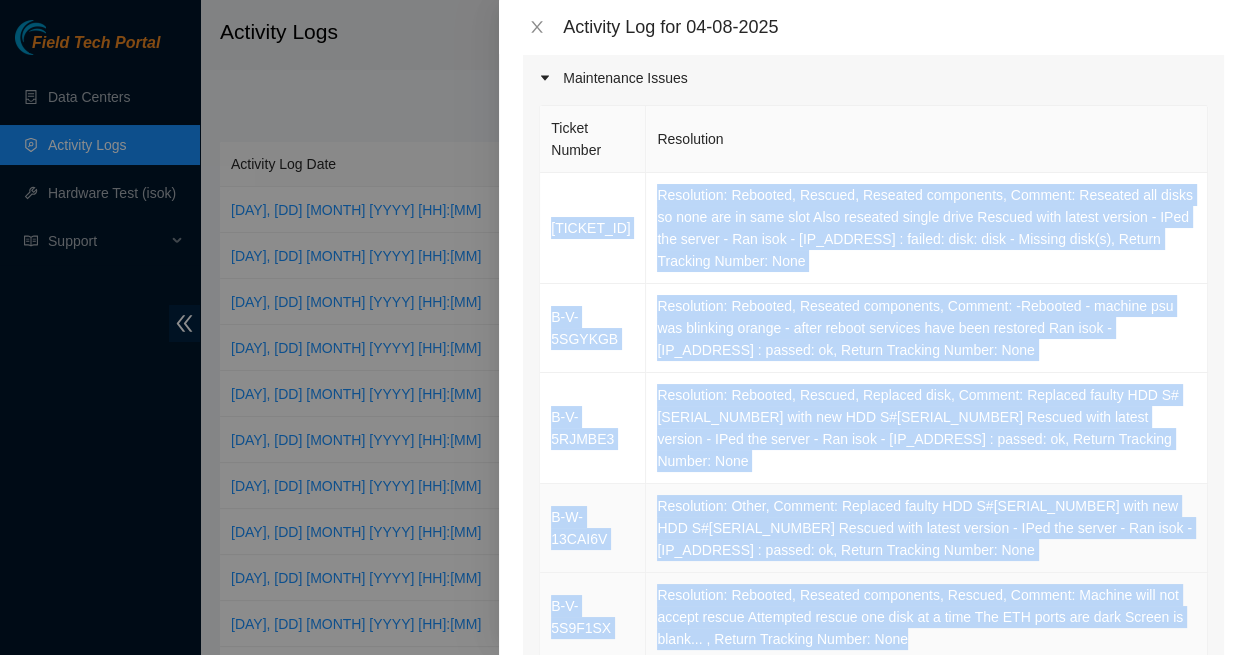 drag, startPoint x: 540, startPoint y: 173, endPoint x: 614, endPoint y: 438, distance: 275.13815 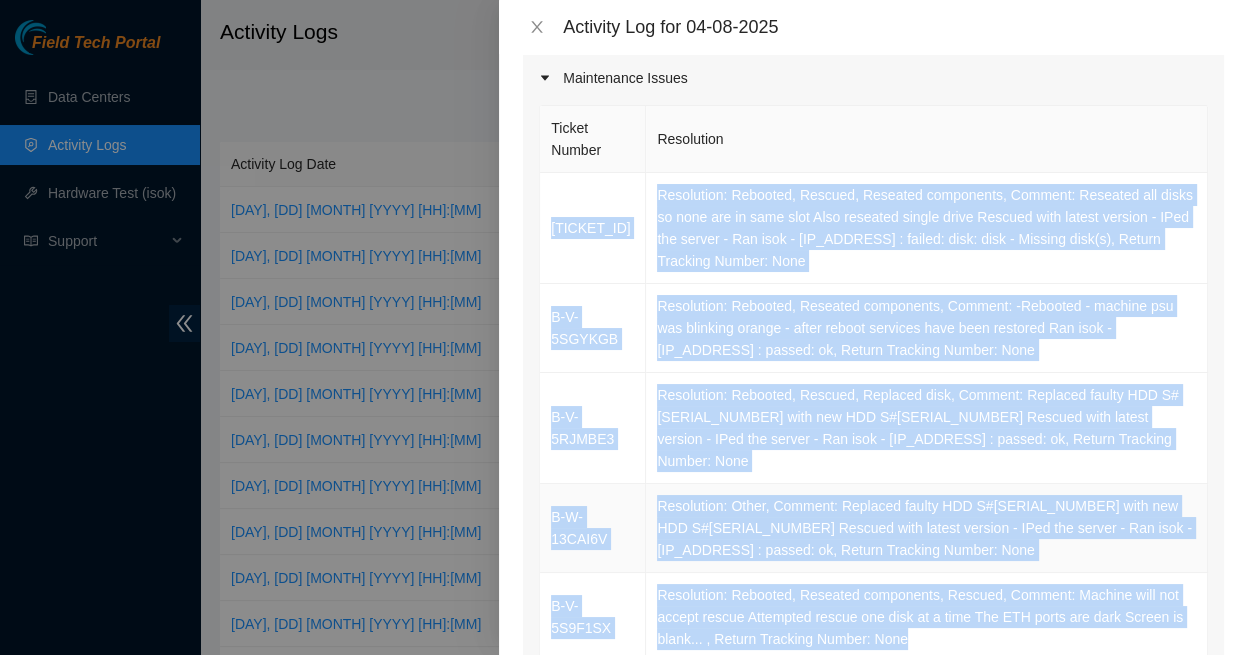 copy on "B-V-5SIK1FL Resolution: Rebooted, Rescued, Reseated components, Comment: Reseated all disks so none are in same slot
Also reseated single drive
Rescued with latest version -
IPed the server -
Ran isok - 23.47.125.100 :   failed: disk:            disk - Missing disk(s), Return Tracking Number: None B-V-5SGYKGB Resolution: Rebooted, Reseated components, Comment: -Rebooted
- machine psu was blinking orange
- after reboot services have been restored
Ran isok - 23.47.125.198 :   passed: ok, Return Tracking Number: None B-V-5RJMBE3 Resolution: Rebooted, Rescued, Replaced disk, Comment: Replaced faulty HDD S#ZC1A8NTV
with new HDD S#Y9QXKAECFJKA
Rescued with latest version -
IPed the server -
Ran isok - 23.212.96.75 :   passed: ok, Return Tracking Number: None B-W-13CAI6V Resolution: Other, Comment: Replaced faulty HDD S#Z8H2KA37FJKA
with new HDD S#Z1Z8N5MP
Rescued with latest version -
IPed the server -
Ran isok - 23.212.96.89 :   passed: ok, Return Tracking Number: None B-V-5S9F1SX Resolution: Rebooted, Reseat..." 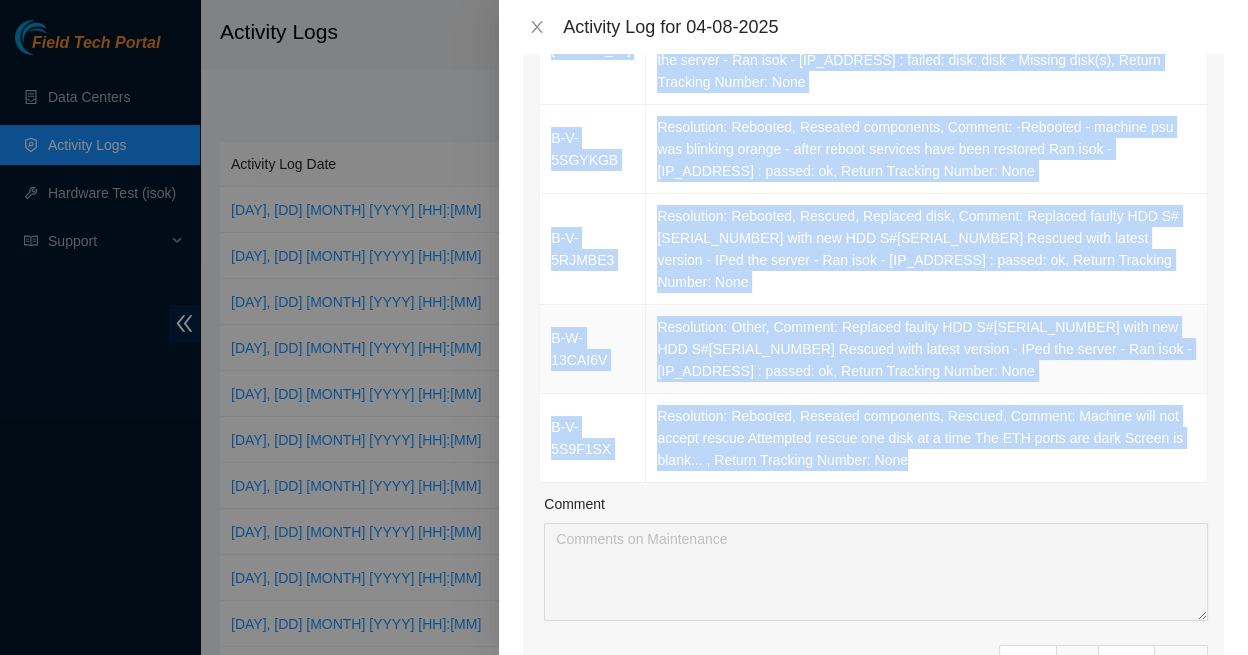 scroll, scrollTop: 351, scrollLeft: 0, axis: vertical 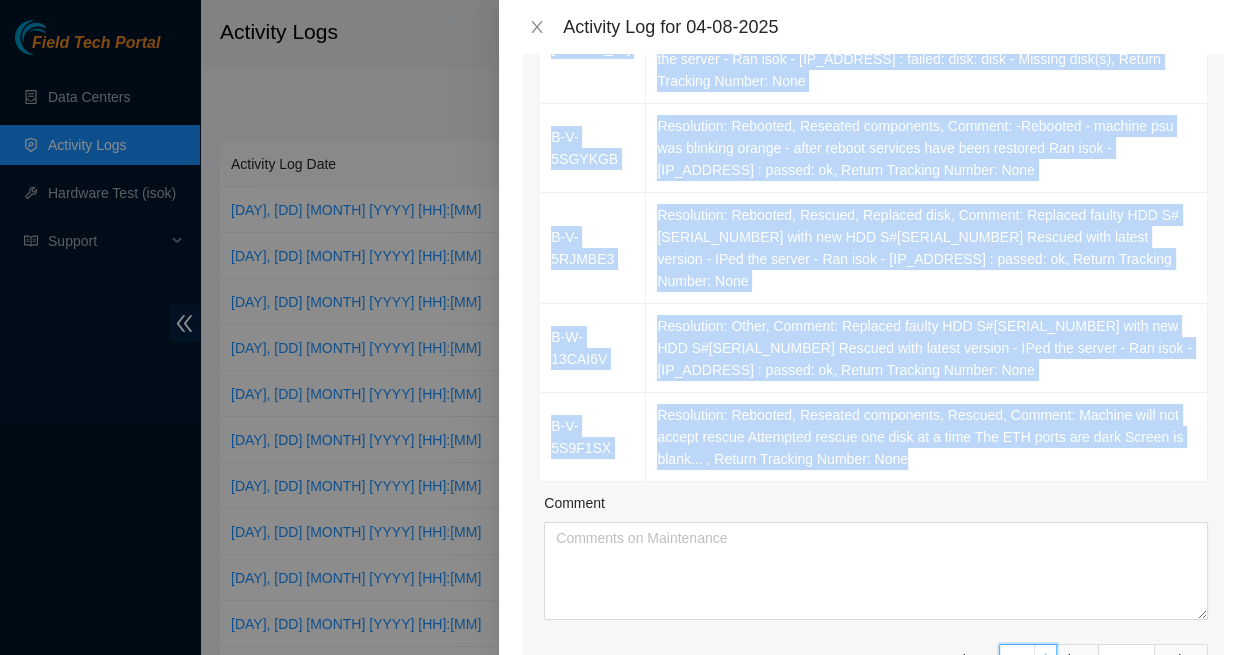 type on "1" 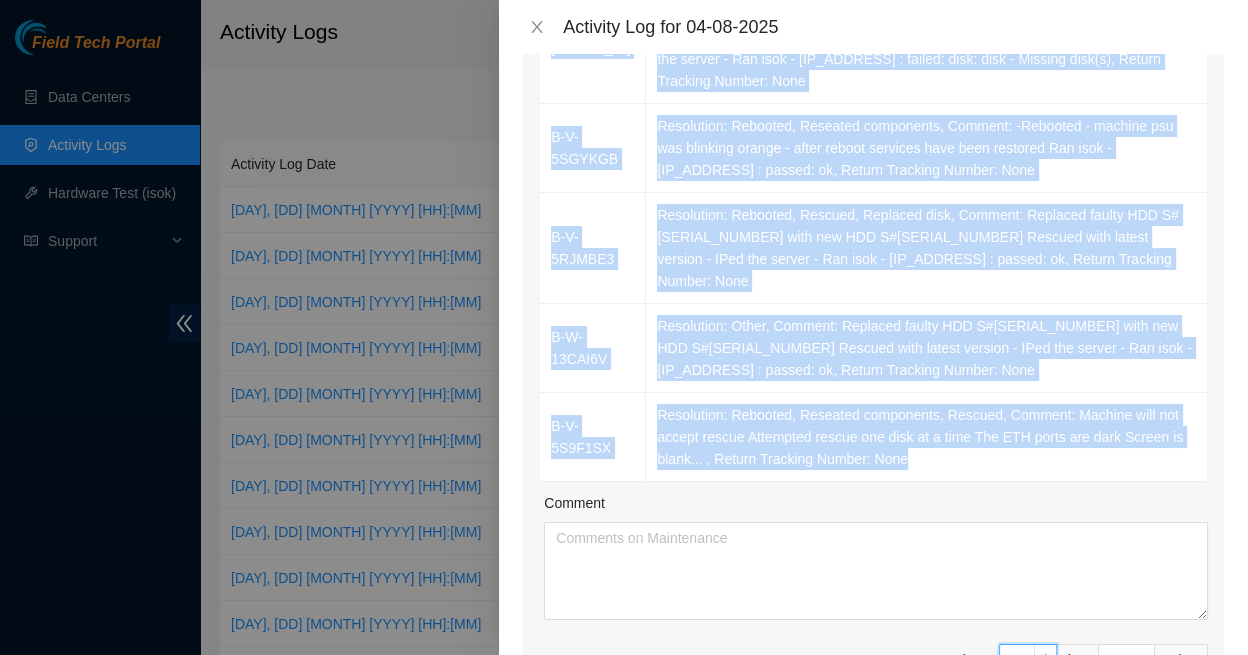 type on "1" 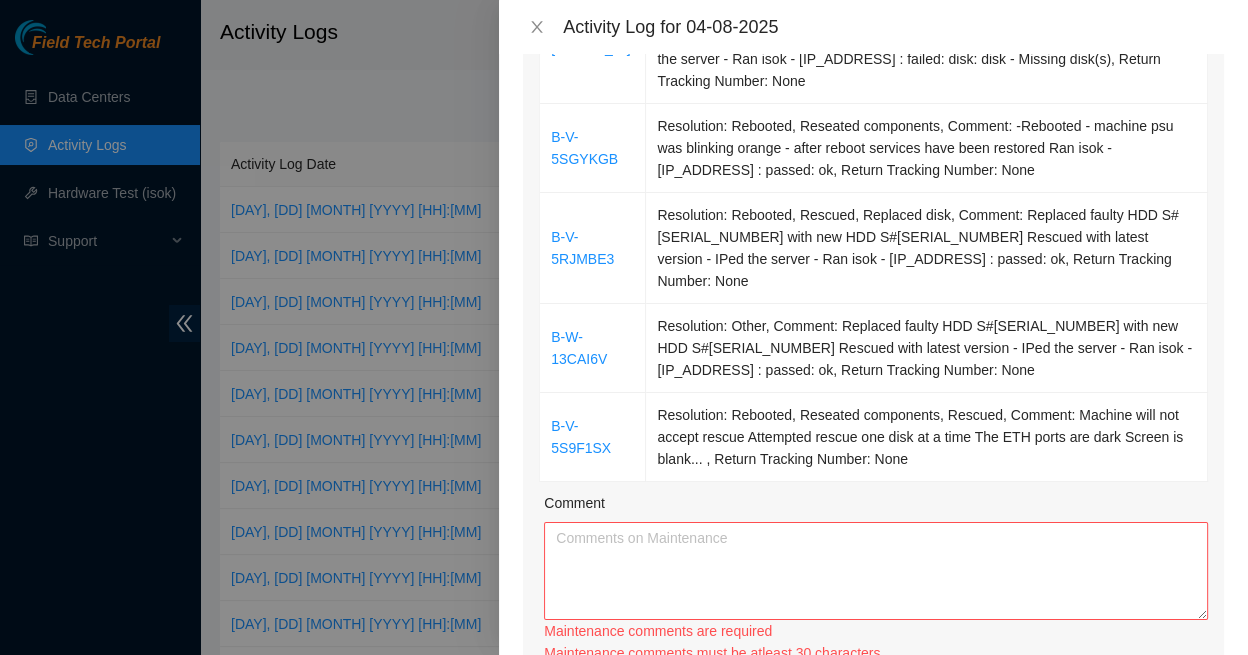 type on "2" 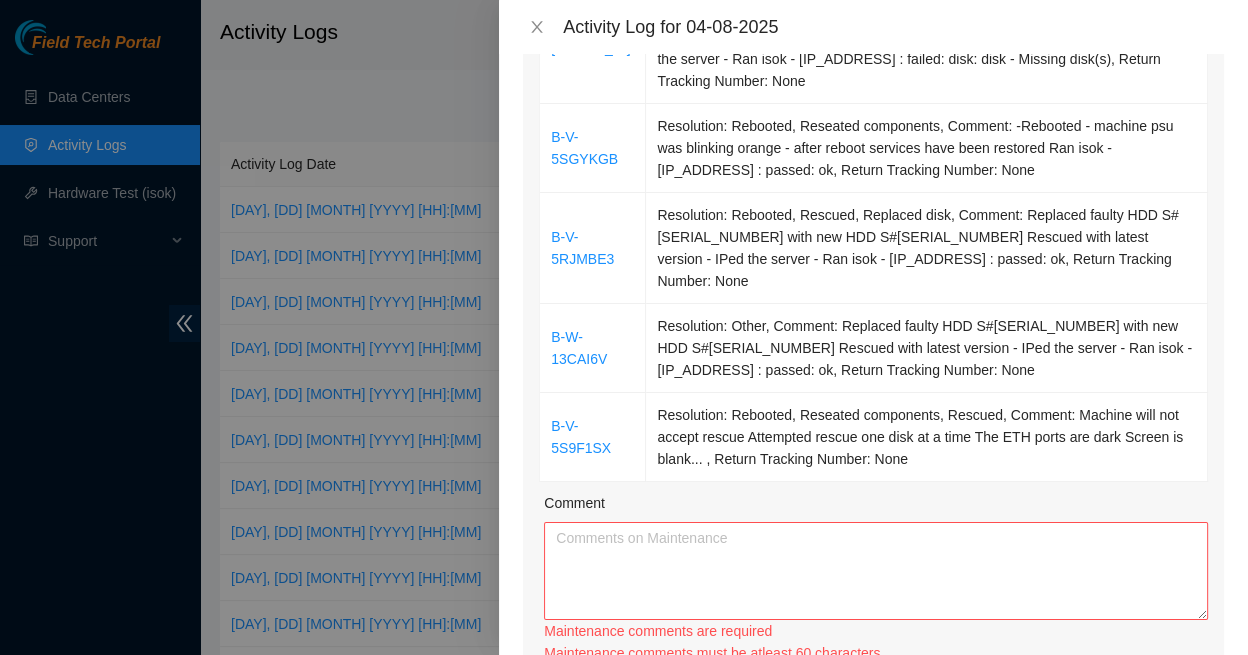 type on "3" 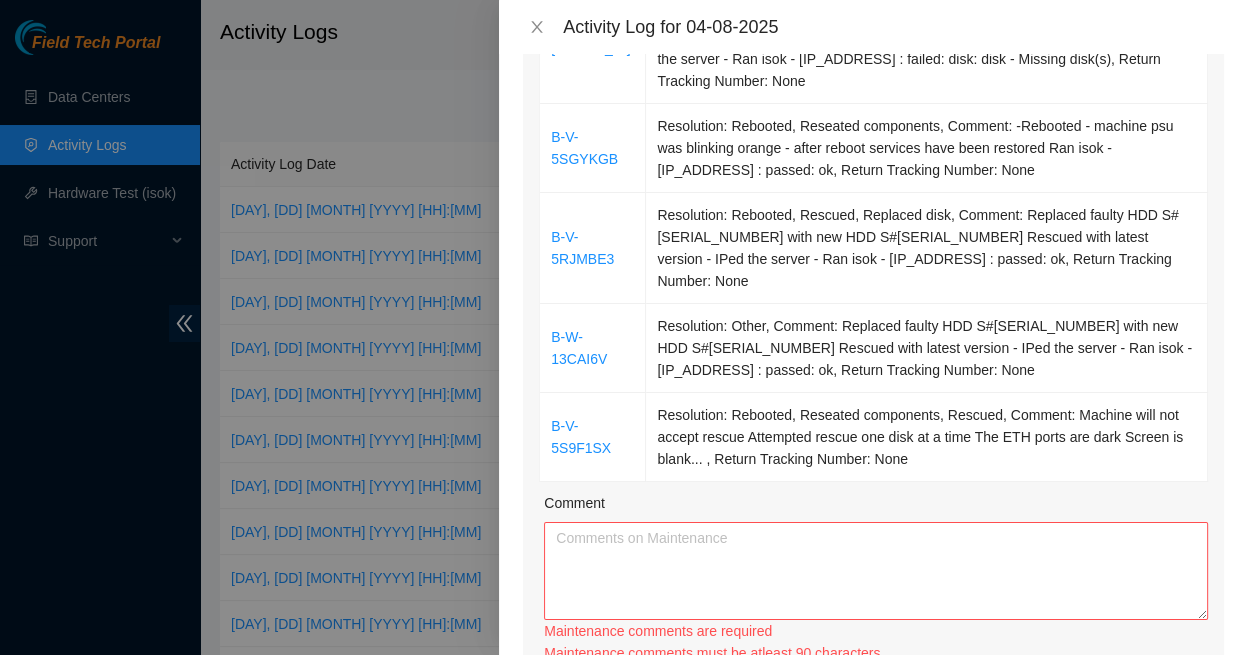 type on "5" 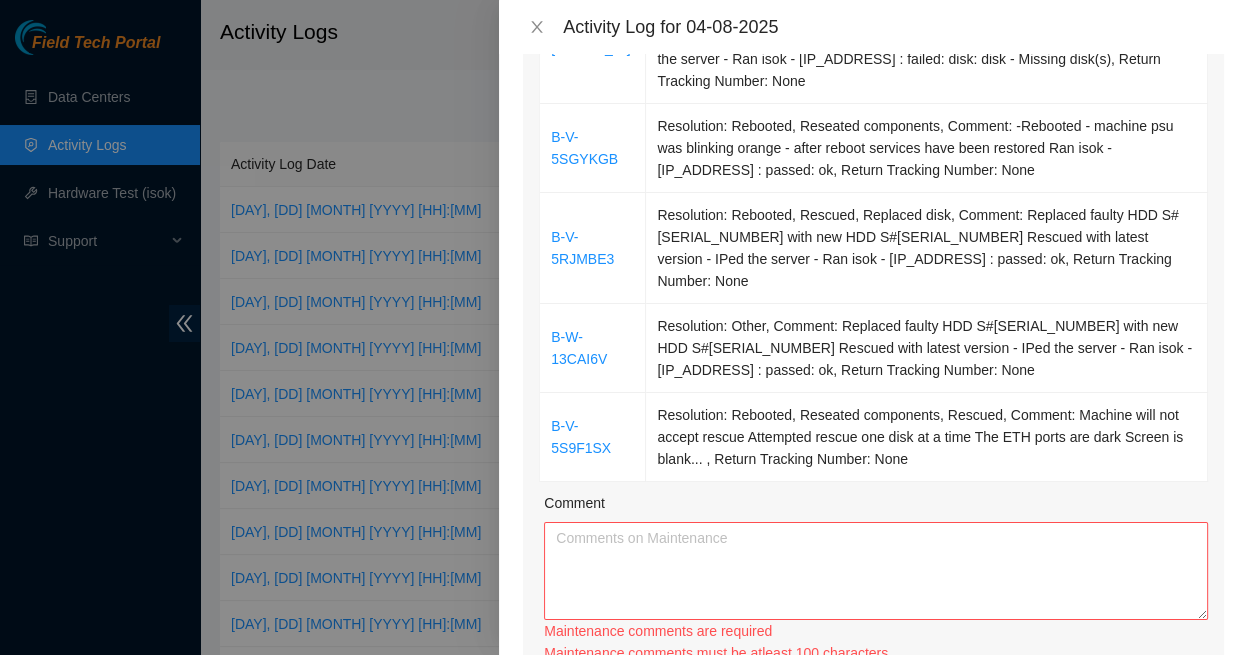 type on "6" 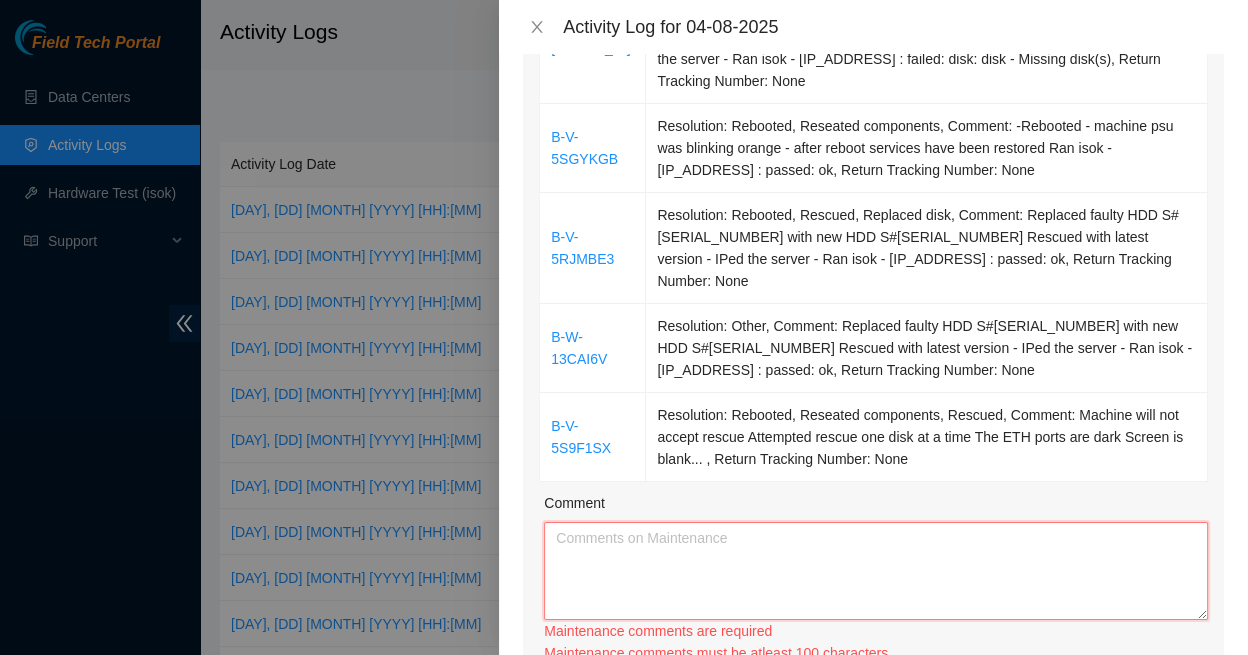 click on "Comment" at bounding box center [876, 571] 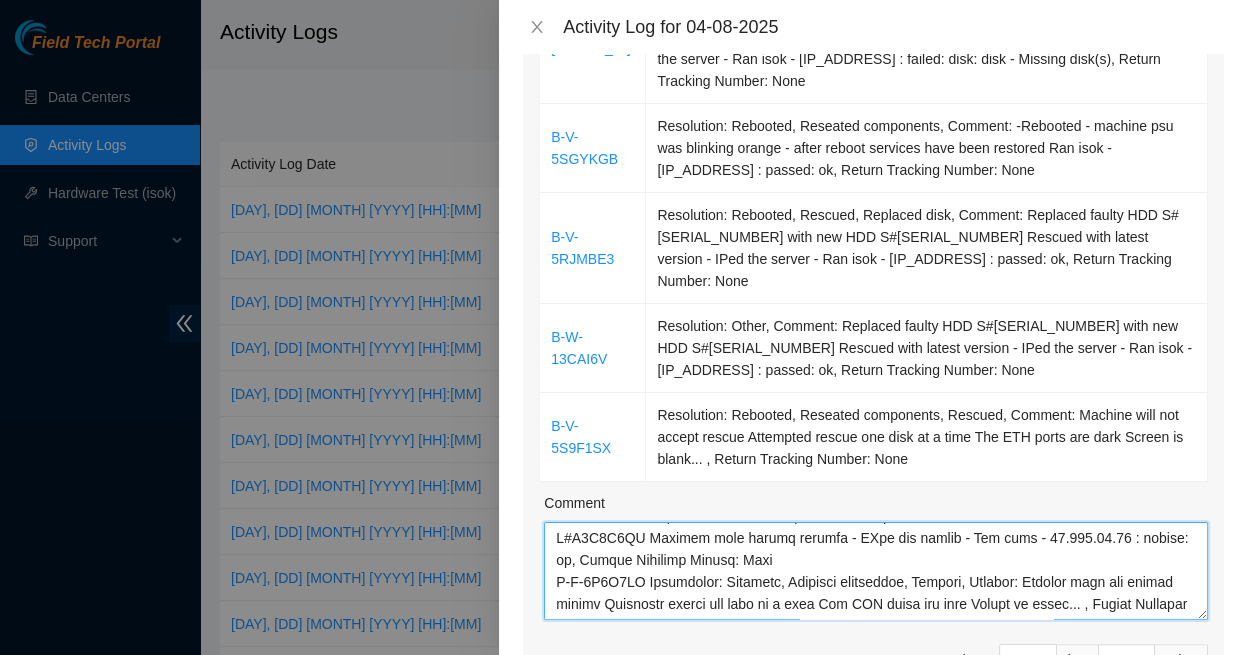 scroll, scrollTop: 220, scrollLeft: 0, axis: vertical 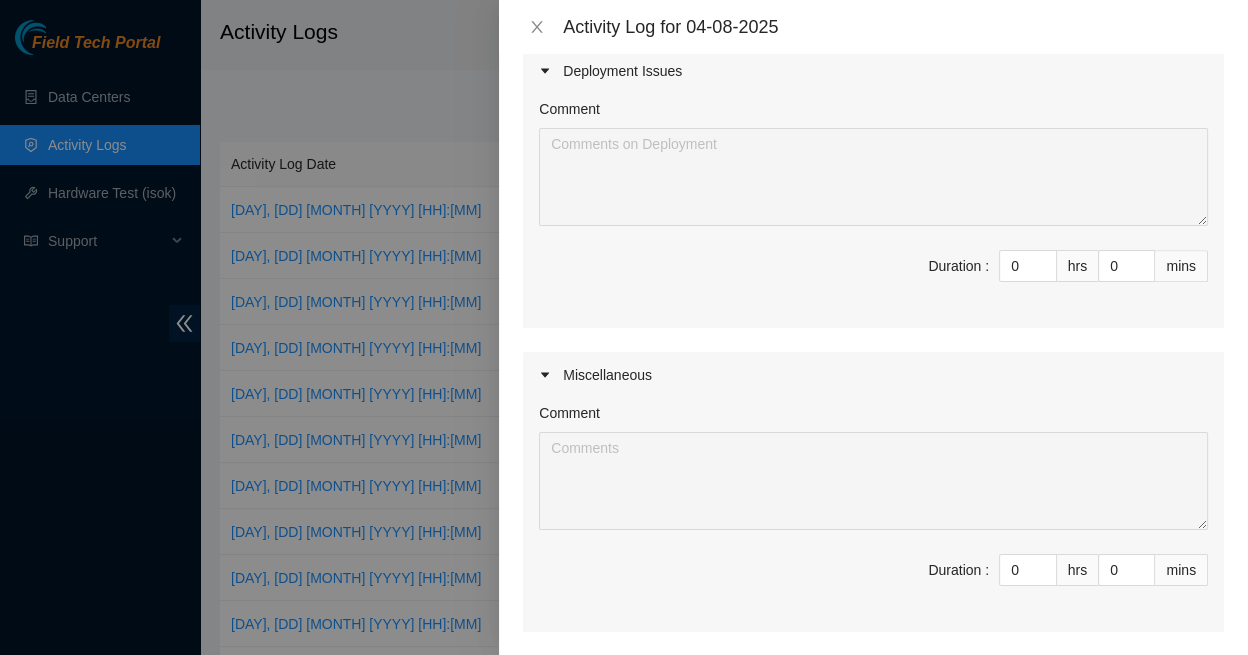 type on "B-V-5SIK1FL	Resolution: Rebooted, Rescued, Reseated components, Comment: Reseated all disks so none are in same slot Also reseated single drive Rescued with latest version - IPed the server - Ran isok - 23.47.125.100 : failed: disk: disk - Missing disk(s), Return Tracking Number: None
B-V-5SGYKGB	Resolution: Rebooted, Reseated components, Comment: -Rebooted - machine psu was blinking orange - after reboot services have been restored Ran isok - 23.47.125.198 : passed: ok, Return Tracking Number: None
B-V-5RJMBE3	Resolution: Rebooted, Rescued, Replaced disk, Comment: Replaced faulty HDD S#ZC1A8NTV with new HDD S#Y9QXKAECFJKA Rescued with latest version - IPed the server - Ran isok - 23.212.96.75 : passed: ok, Return Tracking Number: None
B-W-13CAI6V	Resolution: Other, Comment: Replaced faulty HDD S#Z8H2KA37FJKA with new HDD S#Z1Z8N5MP Rescued with latest version - IPed the server - Ran isok - 23.212.96.89 : passed: ok, Return Tracking Number: None
B-V-5S9F1SX	Resolution: Rebooted, Reseated components, Rescue..." 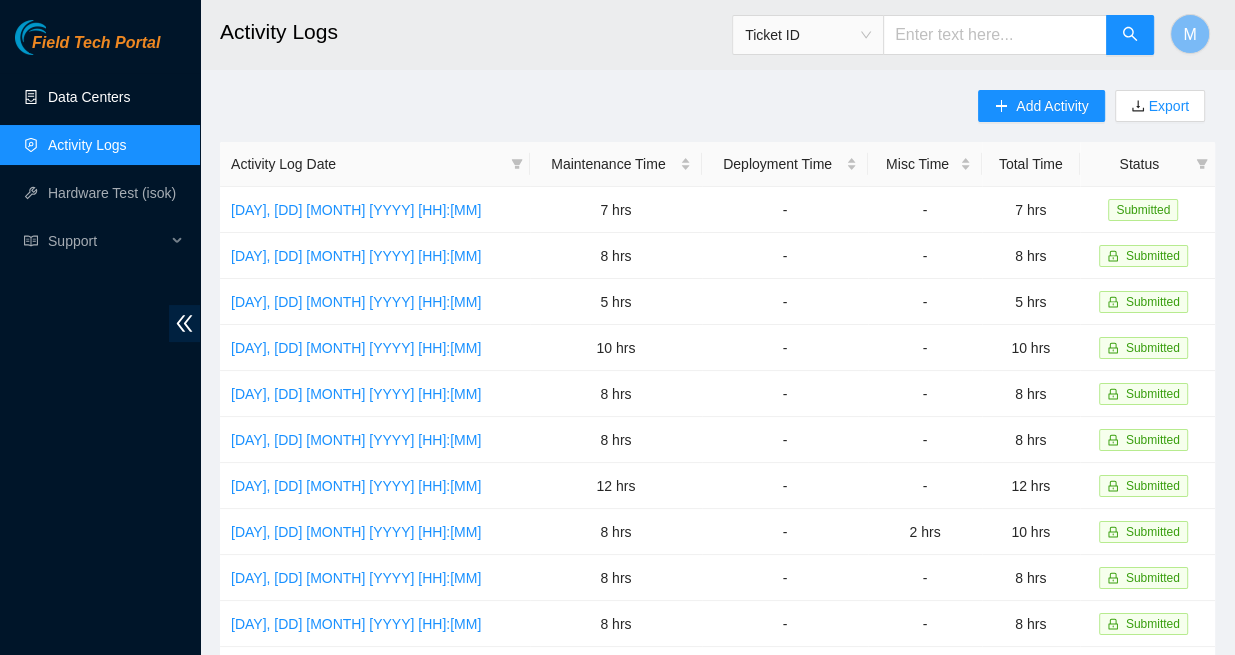 click on "Data Centers" at bounding box center [89, 97] 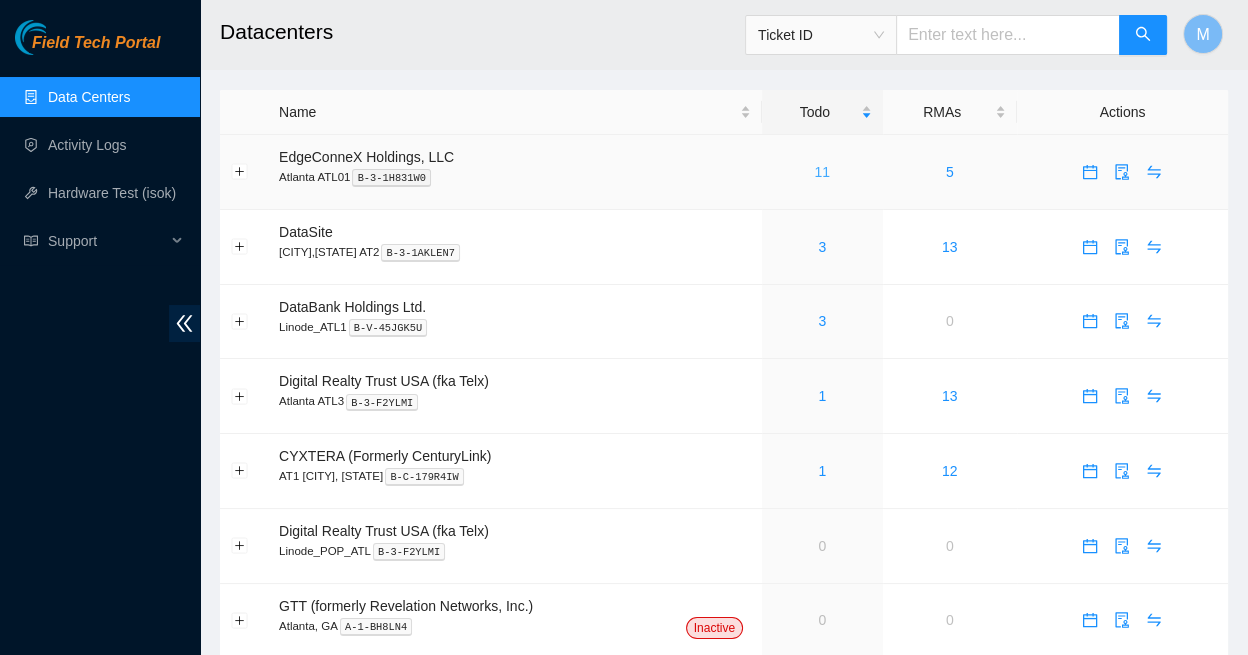 click on "11" at bounding box center (822, 172) 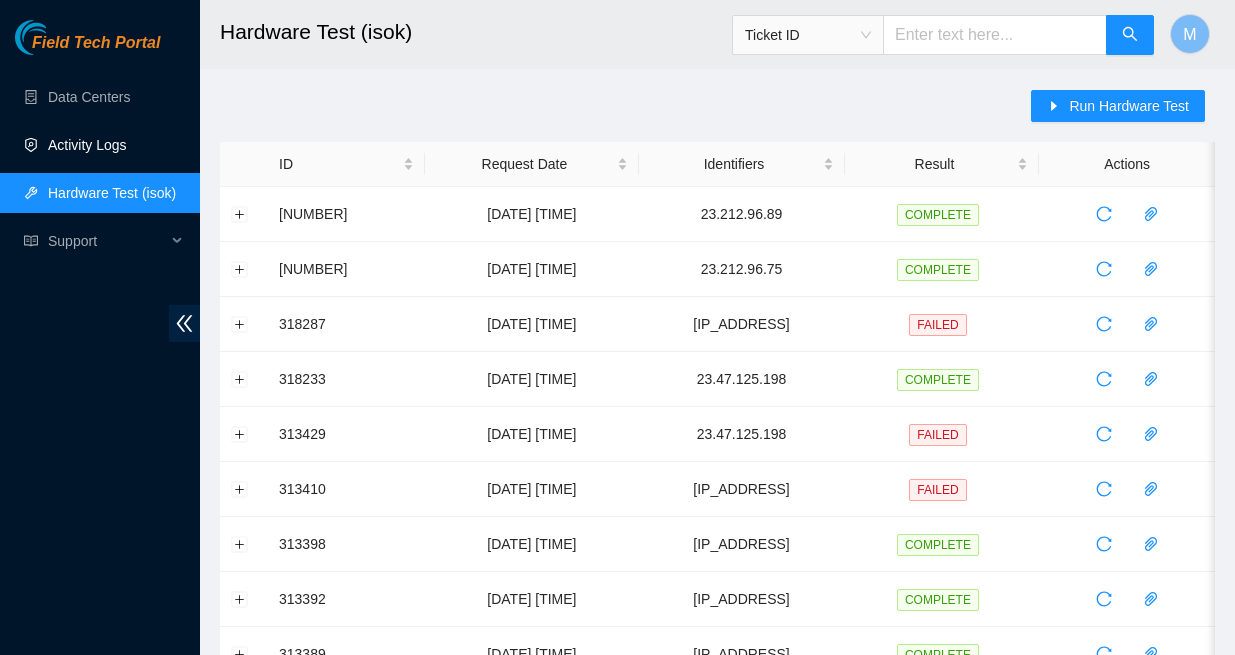 scroll, scrollTop: 0, scrollLeft: 0, axis: both 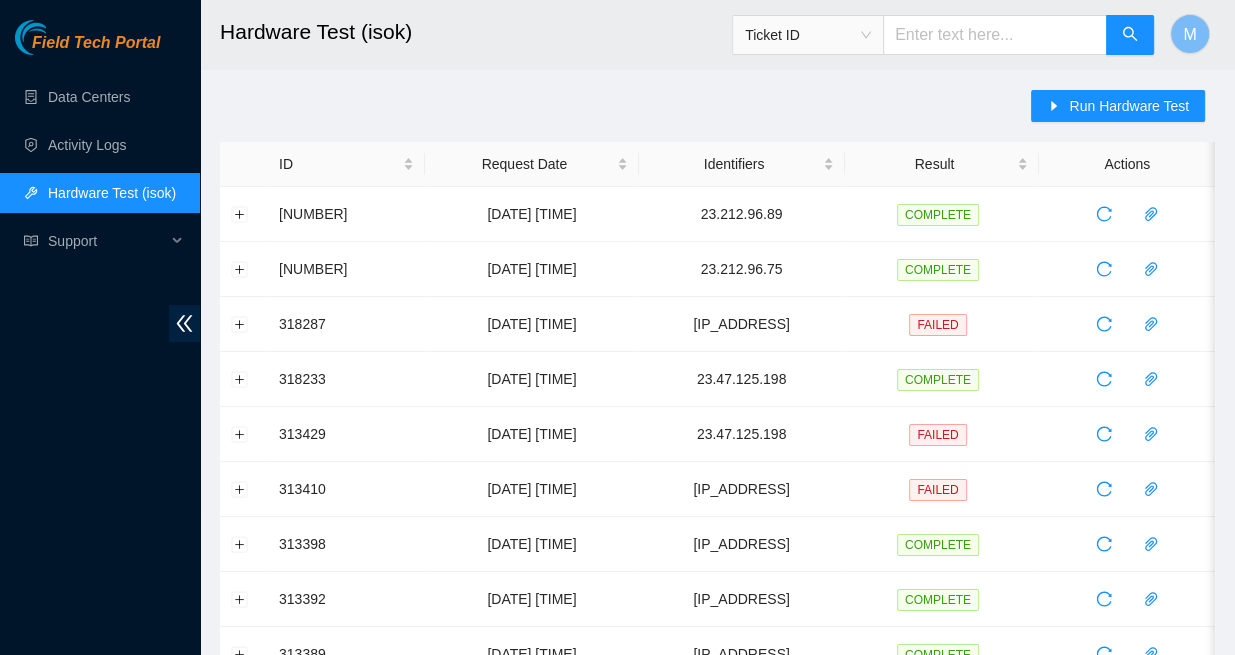 click on "Hardware Test (isok)" at bounding box center (112, 193) 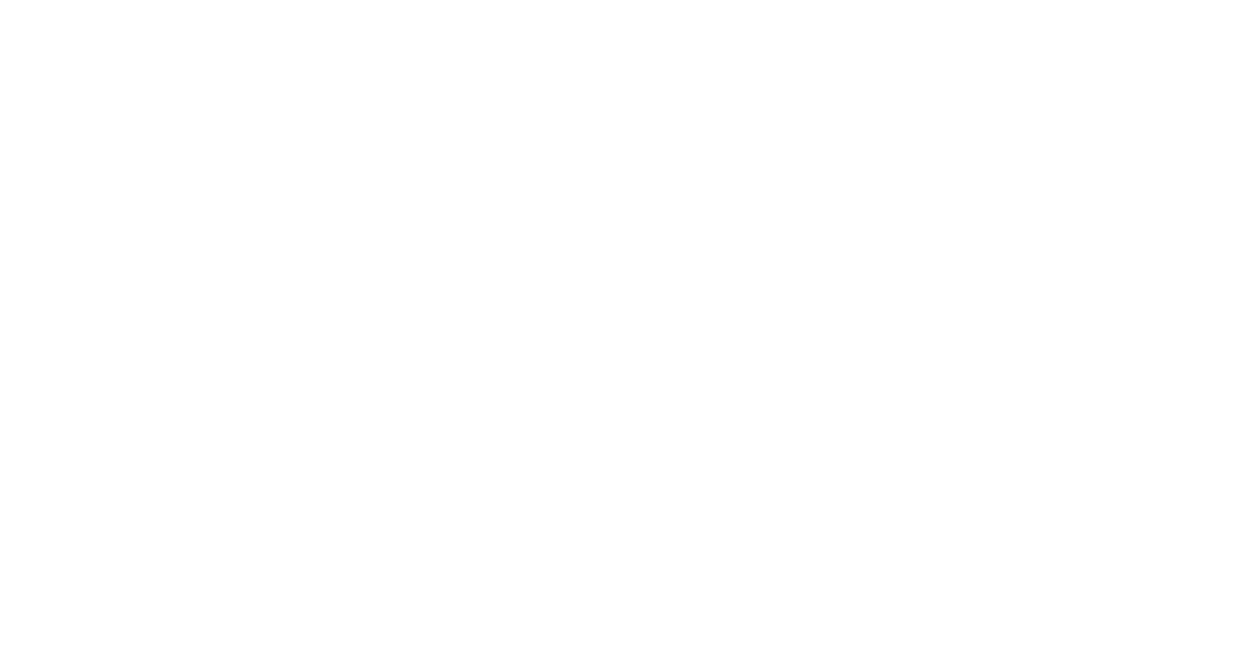 scroll, scrollTop: 0, scrollLeft: 0, axis: both 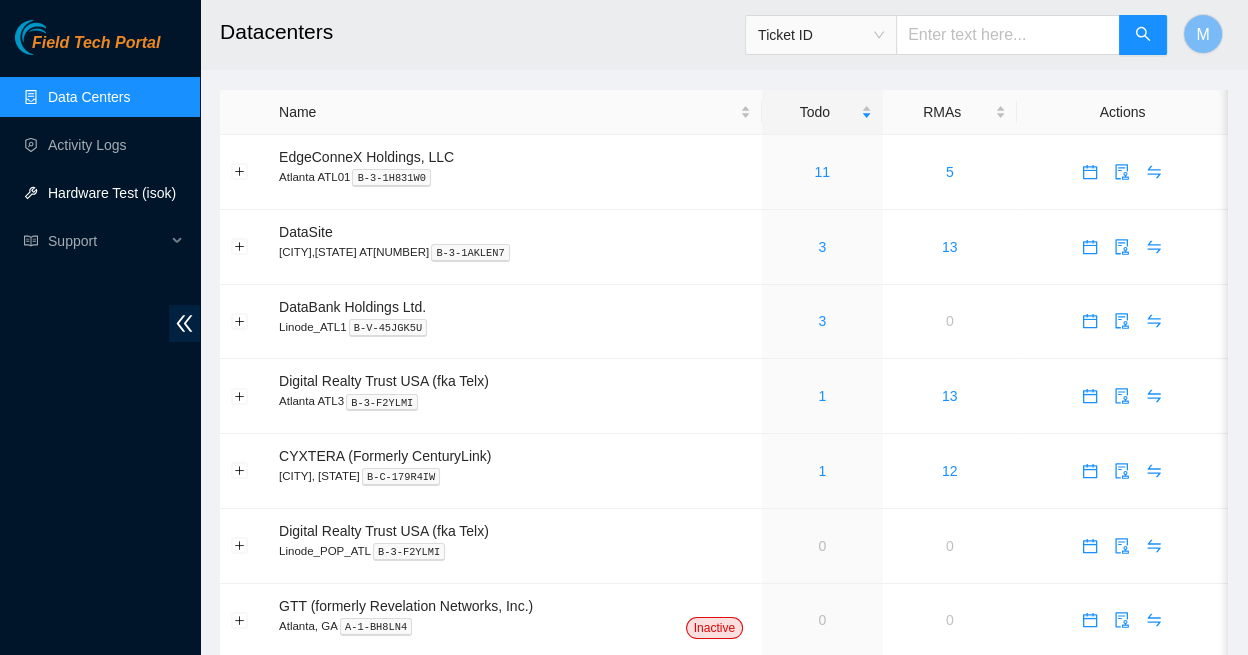 click on "Hardware Test (isok)" at bounding box center (112, 193) 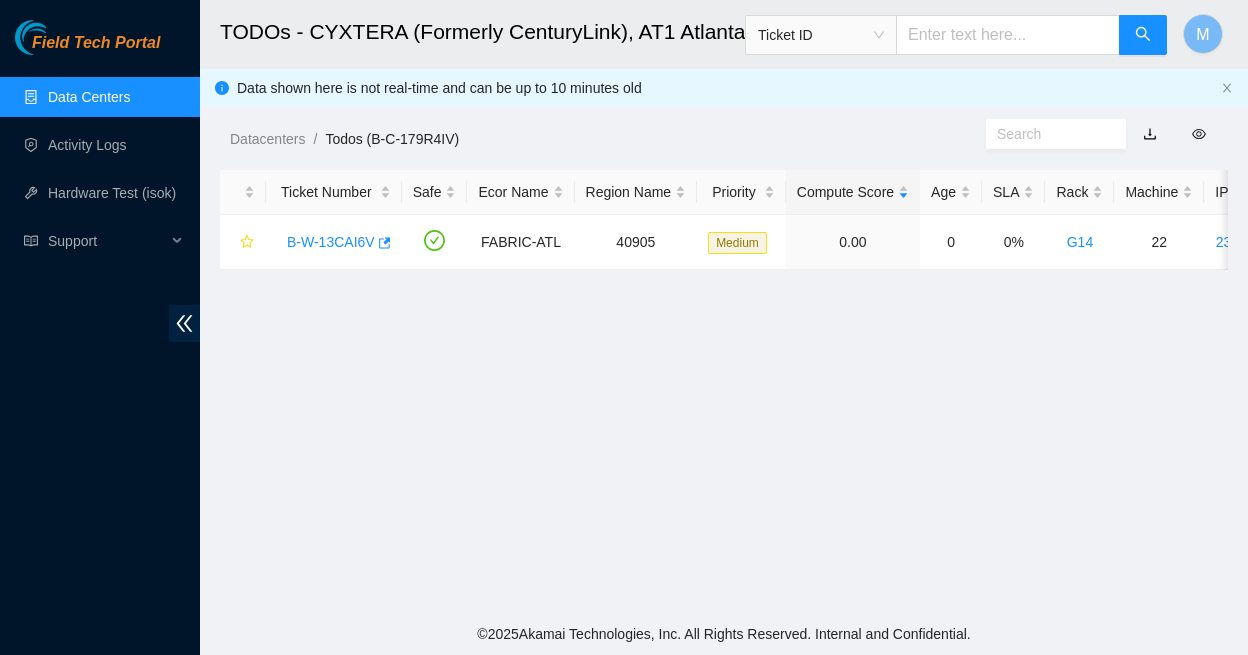 scroll, scrollTop: 0, scrollLeft: 0, axis: both 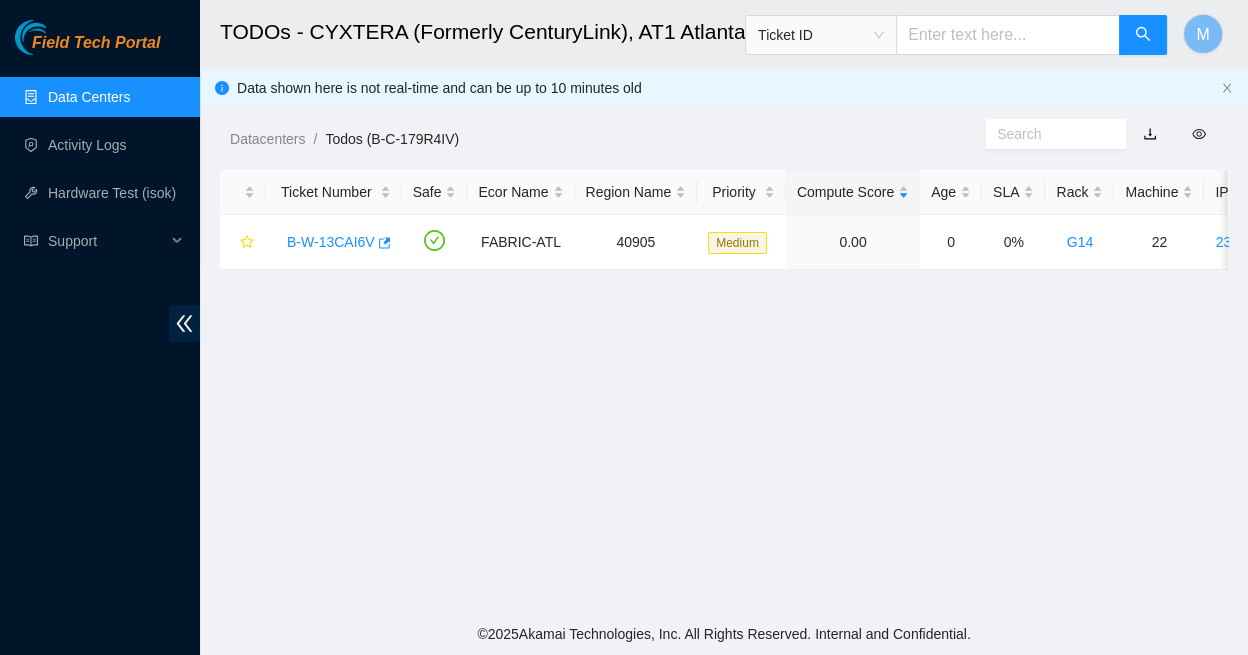 click on "Field Tech Portal" at bounding box center (96, 43) 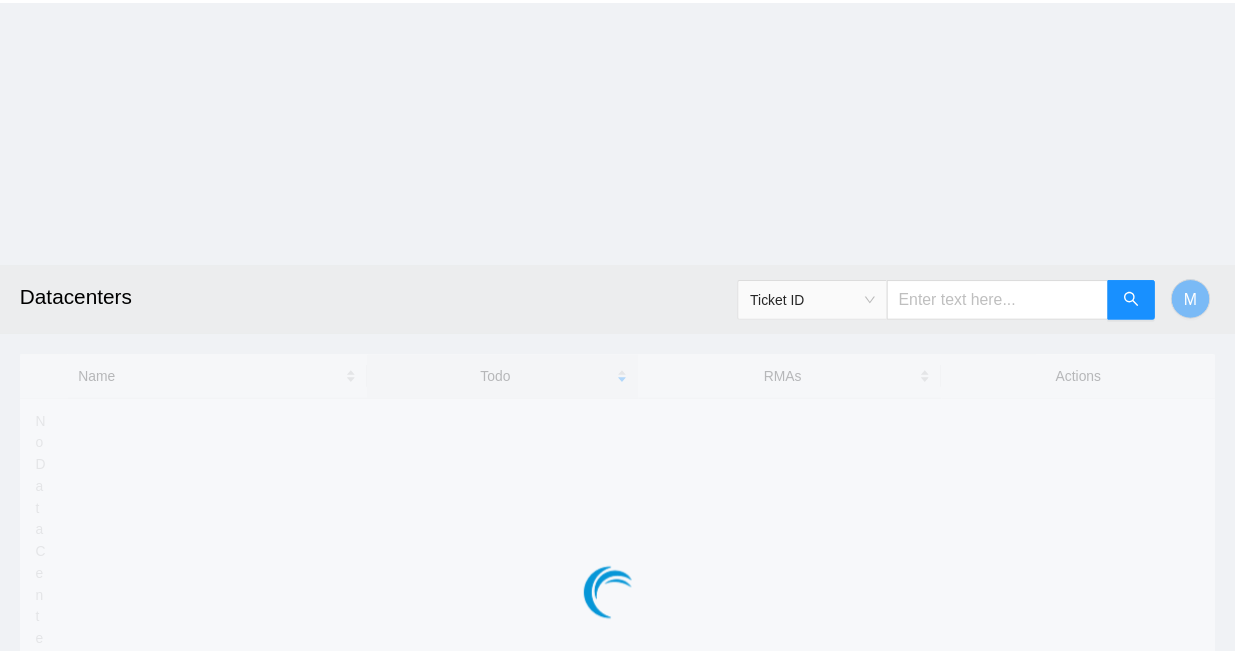 scroll, scrollTop: 0, scrollLeft: 0, axis: both 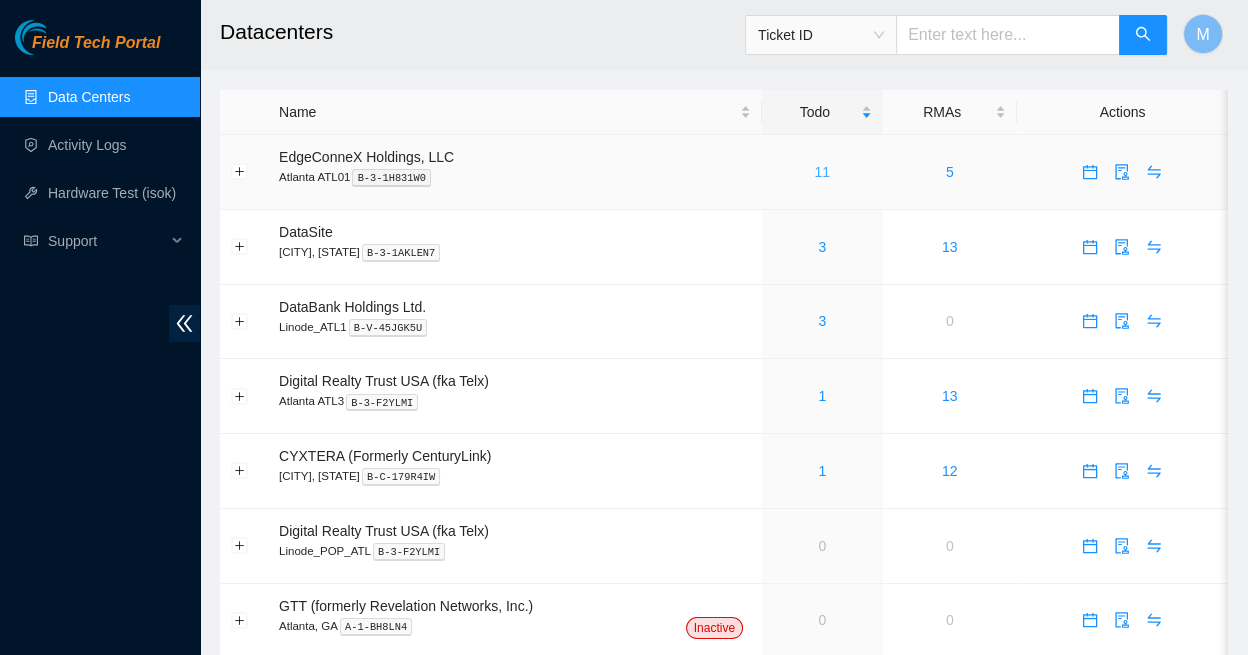 click on "11" at bounding box center [822, 172] 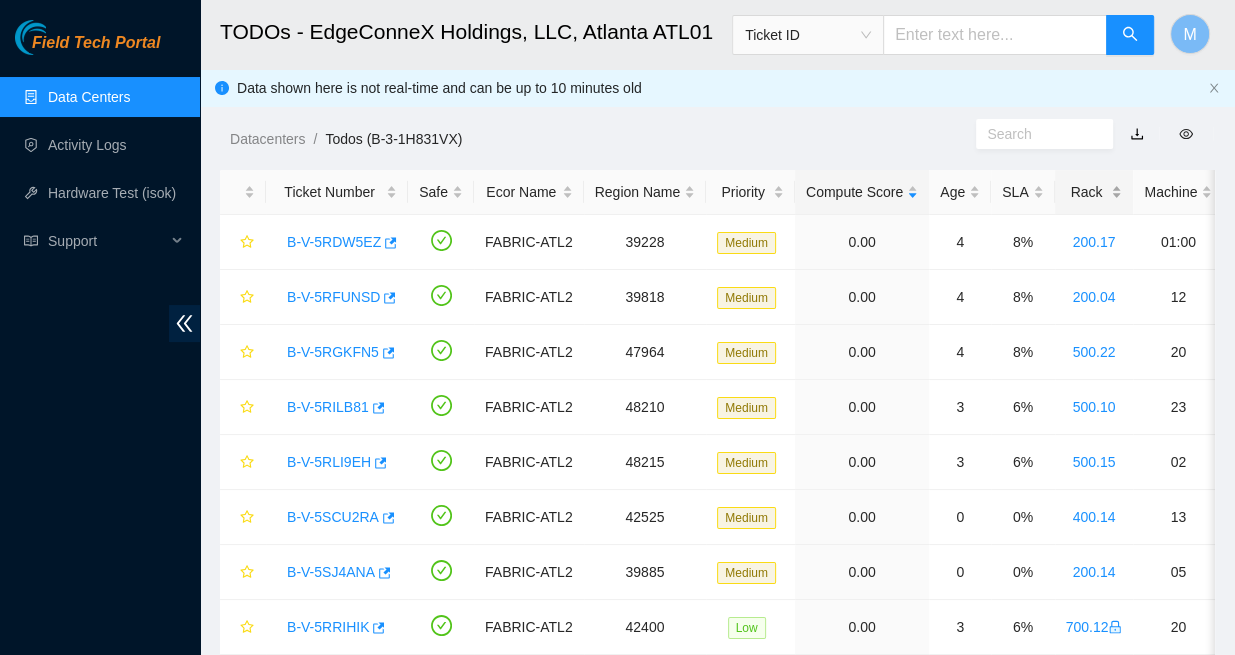click on "Rack" at bounding box center [1094, 192] 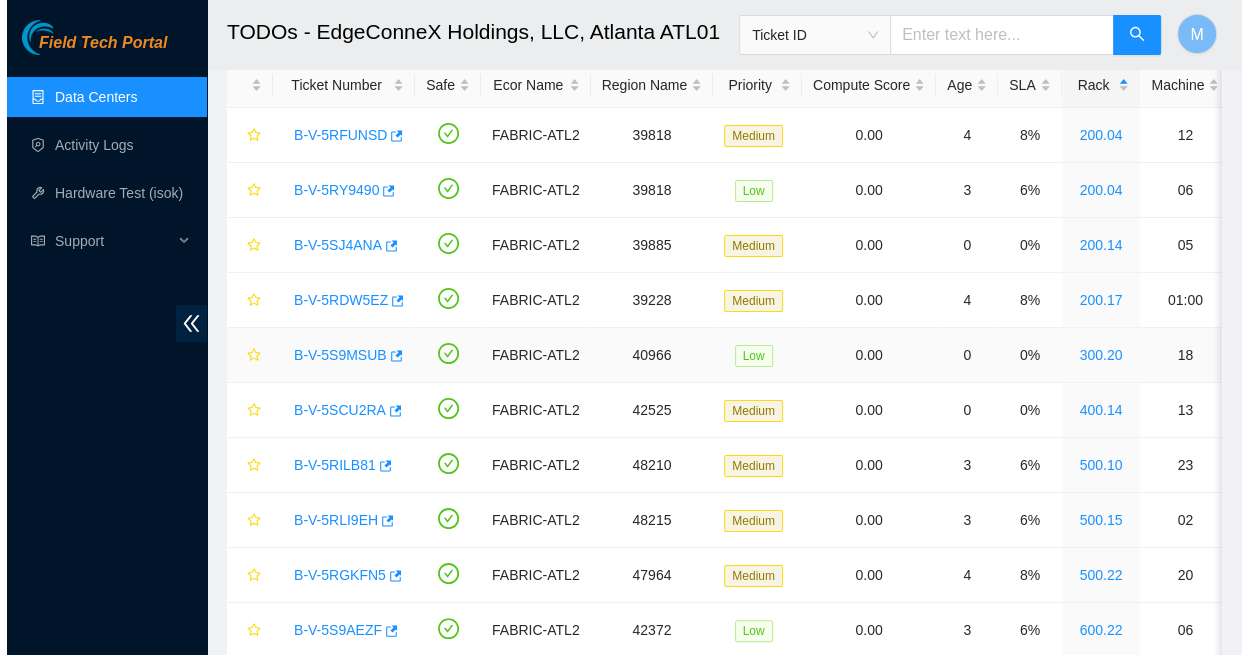 scroll, scrollTop: 110, scrollLeft: 0, axis: vertical 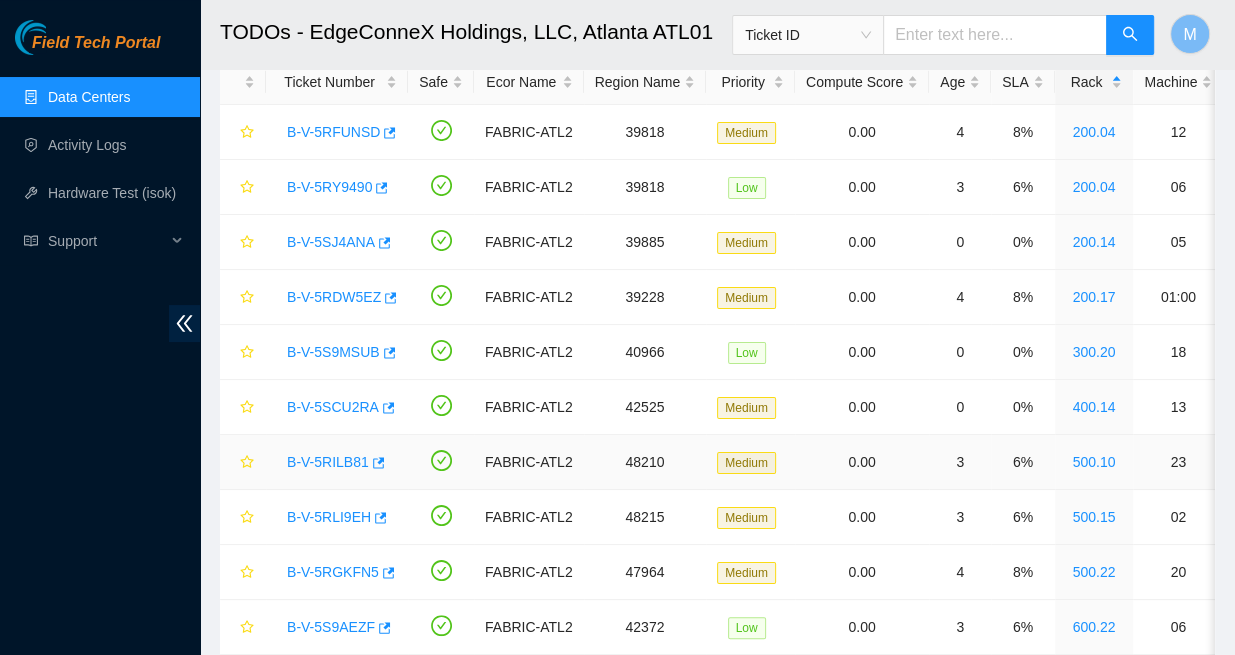 click on "B-V-5RILB81" at bounding box center (328, 462) 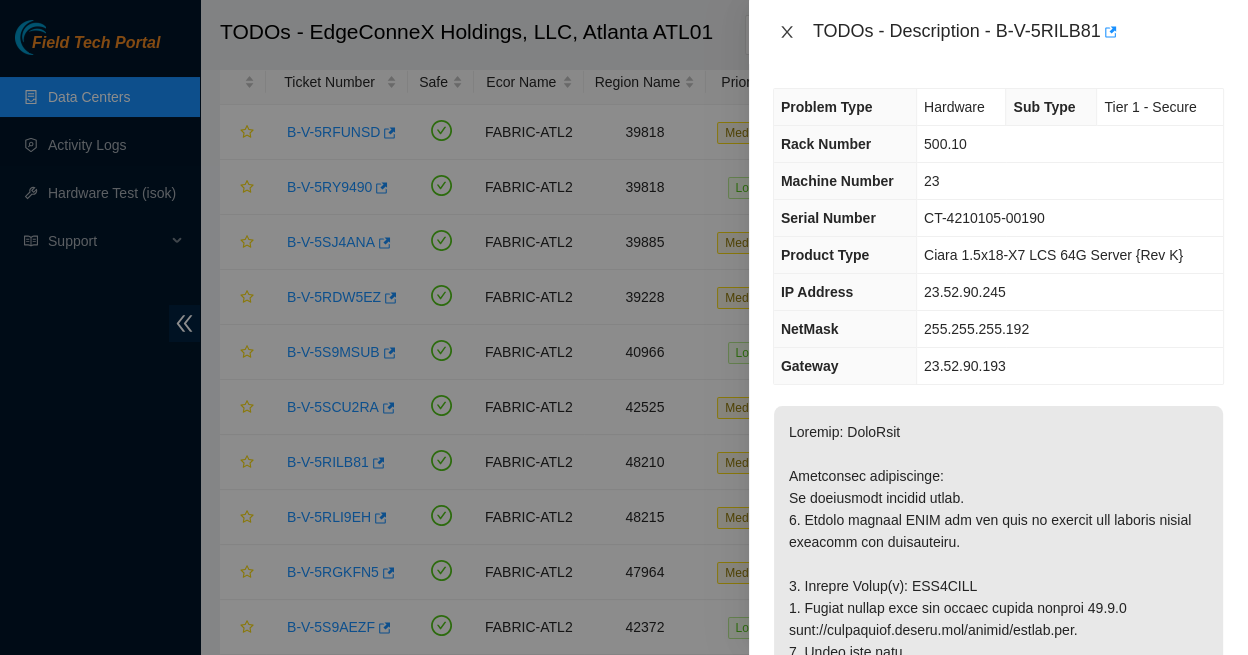 scroll, scrollTop: 0, scrollLeft: 0, axis: both 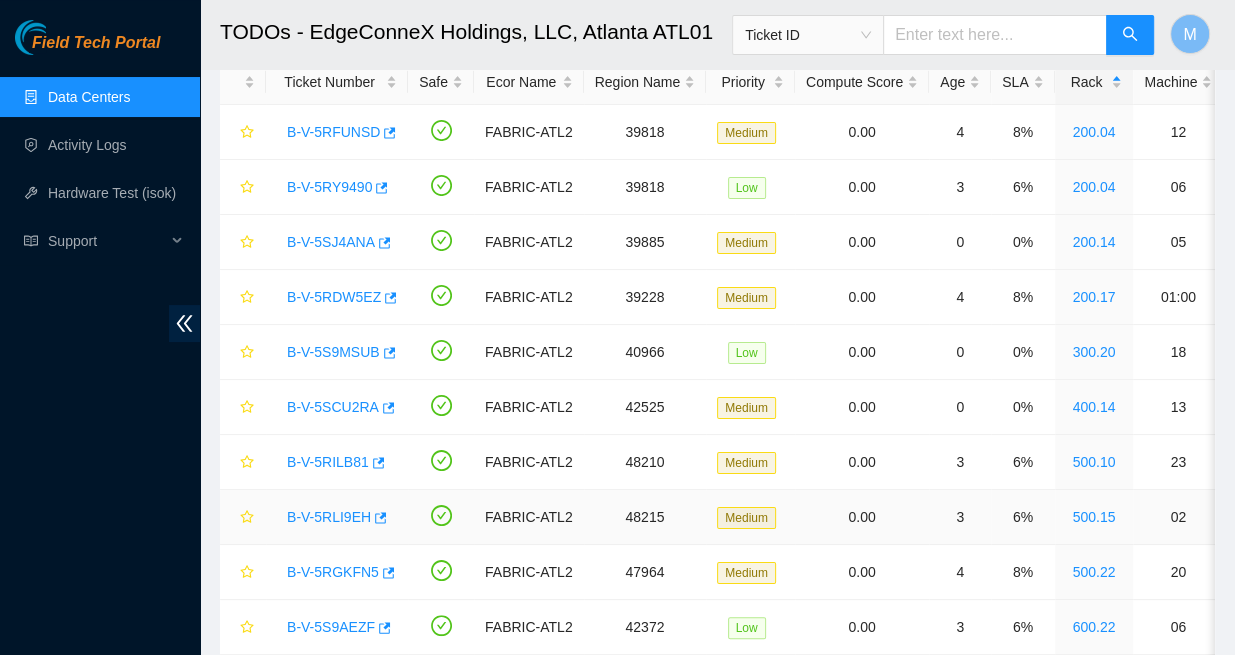 click on "B-V-5RLI9EH" at bounding box center (329, 517) 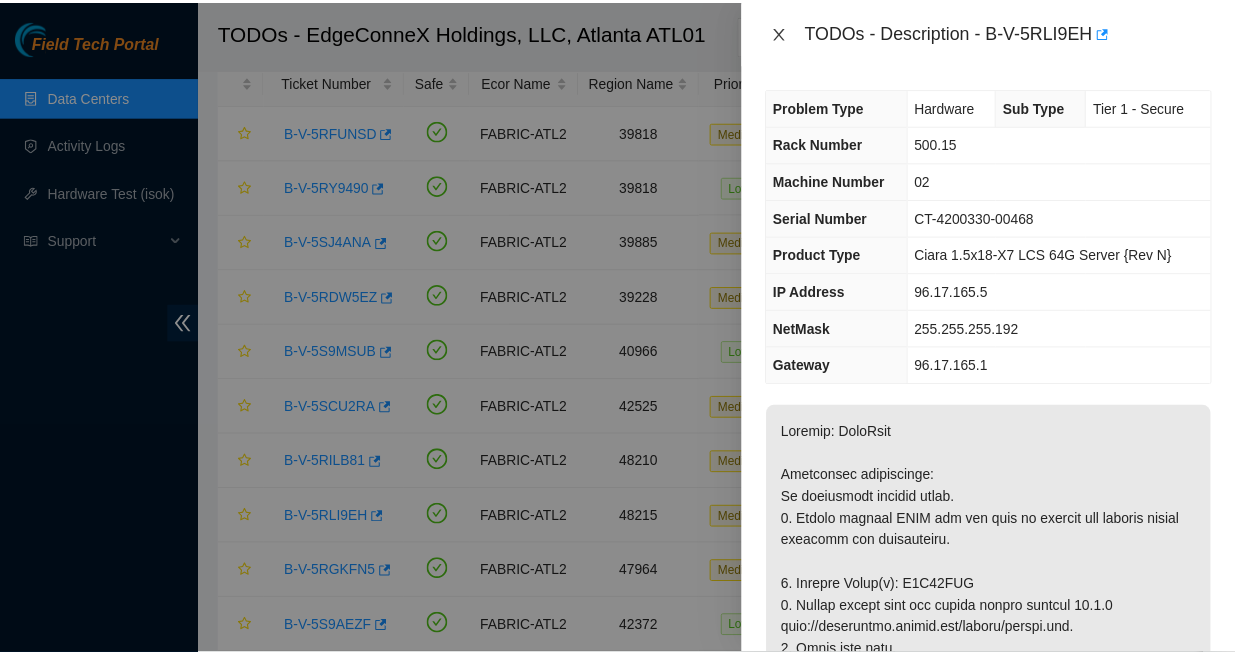 scroll, scrollTop: 0, scrollLeft: 0, axis: both 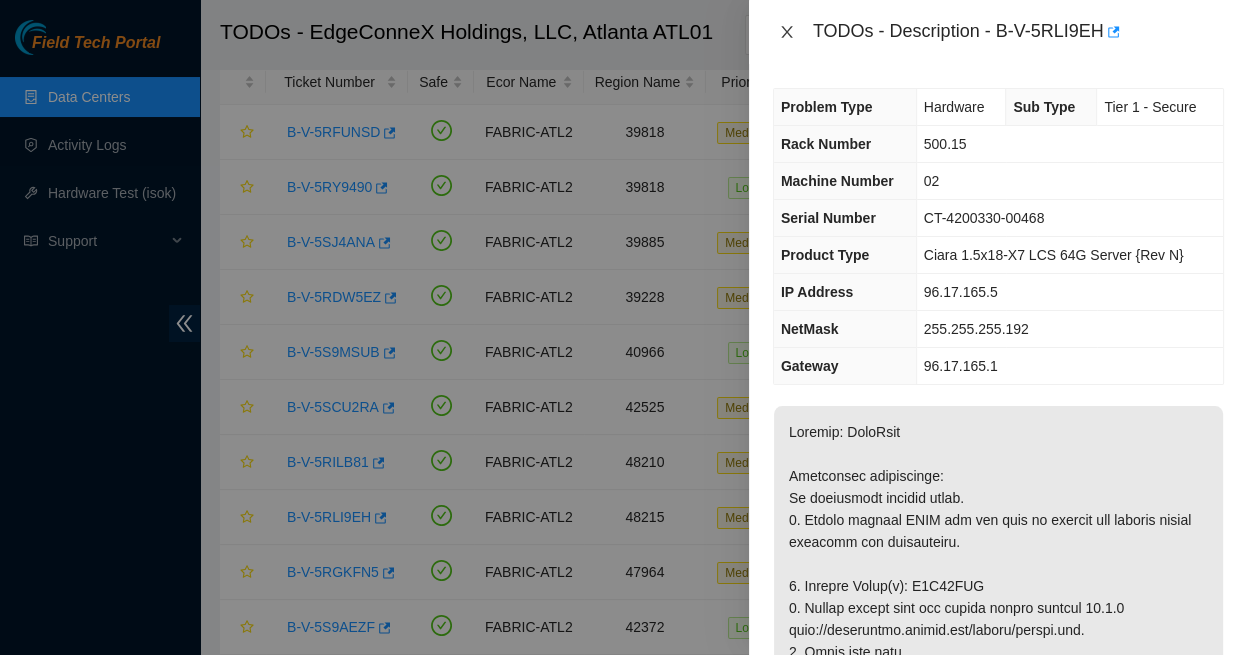 click 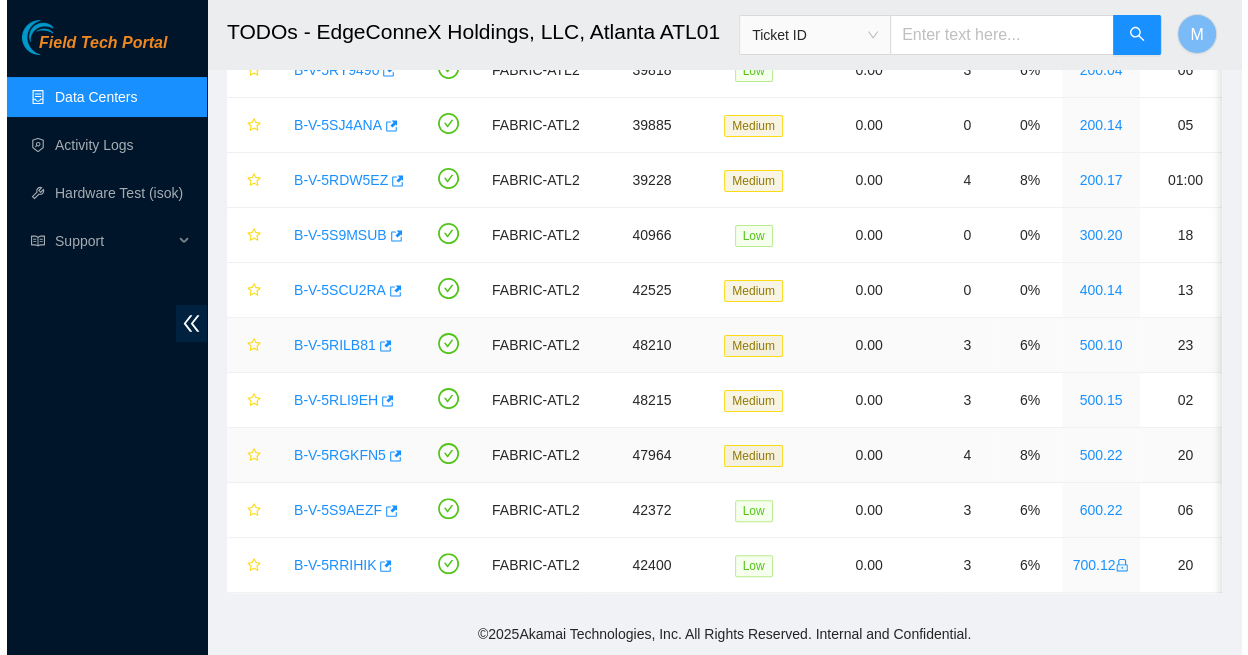 scroll, scrollTop: 226, scrollLeft: 0, axis: vertical 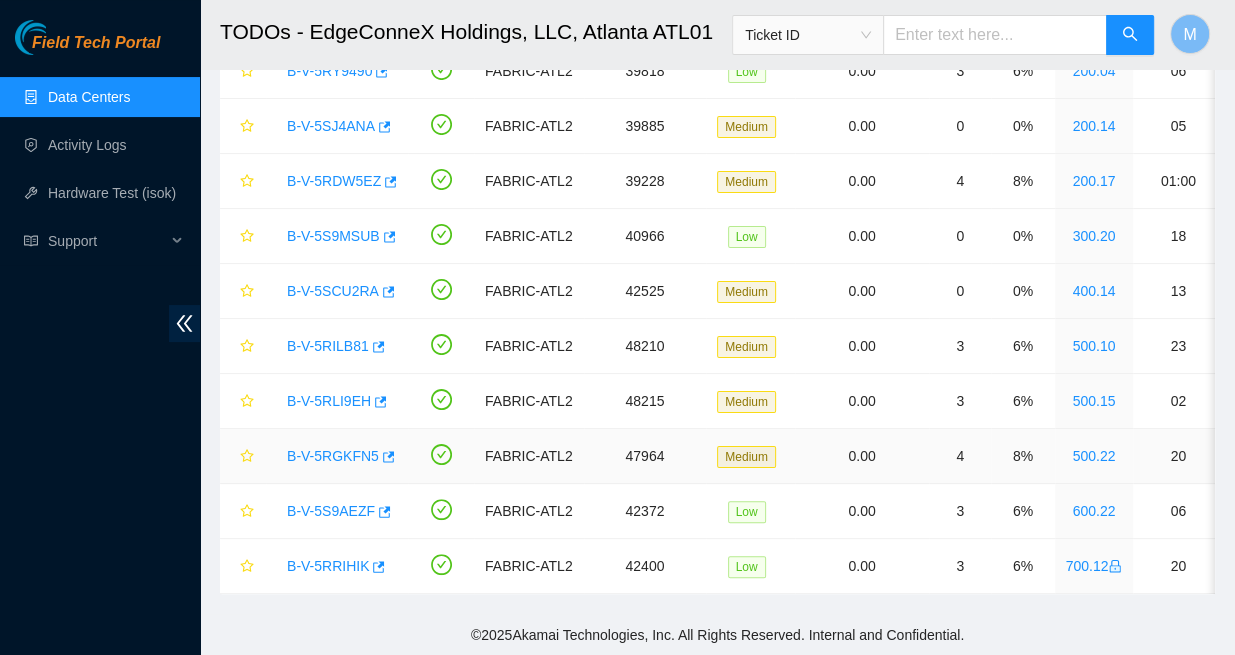 click on "B-V-5RGKFN5" at bounding box center [333, 456] 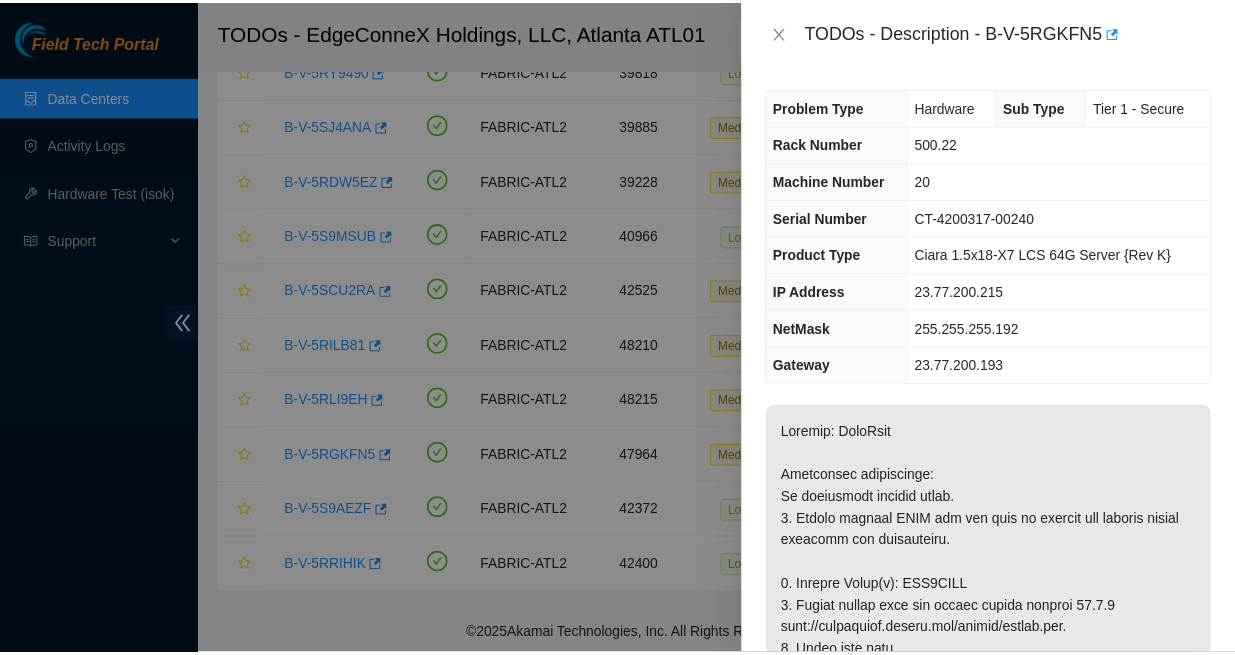 scroll, scrollTop: 0, scrollLeft: 0, axis: both 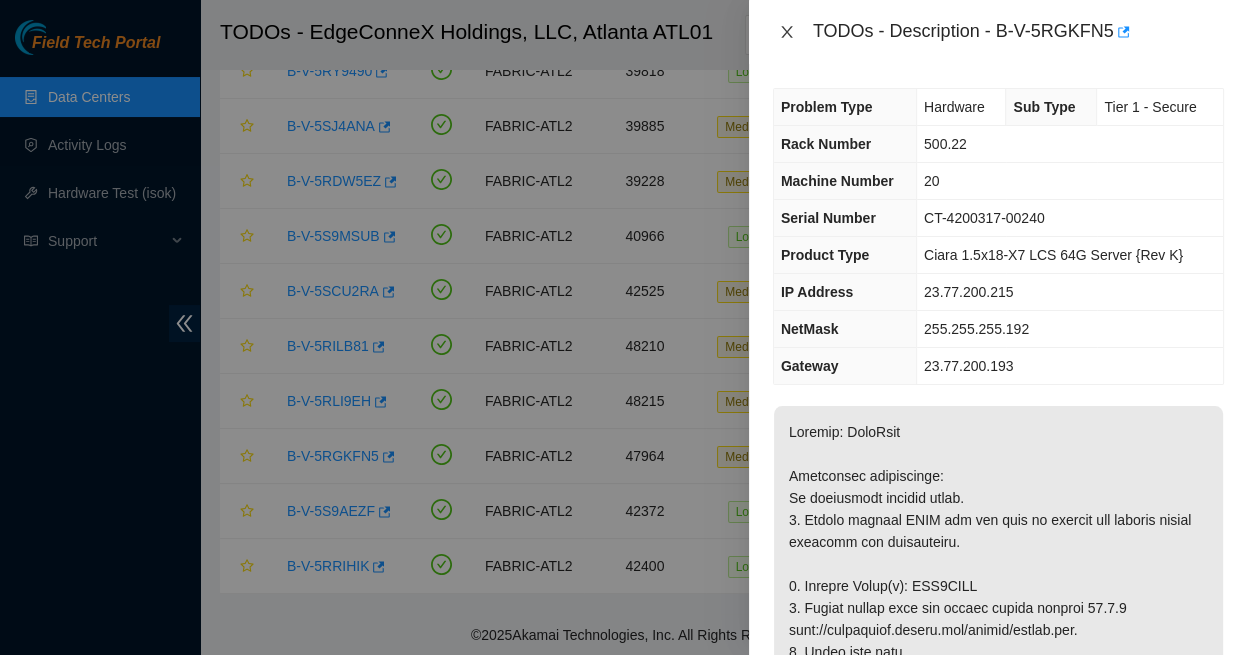 click 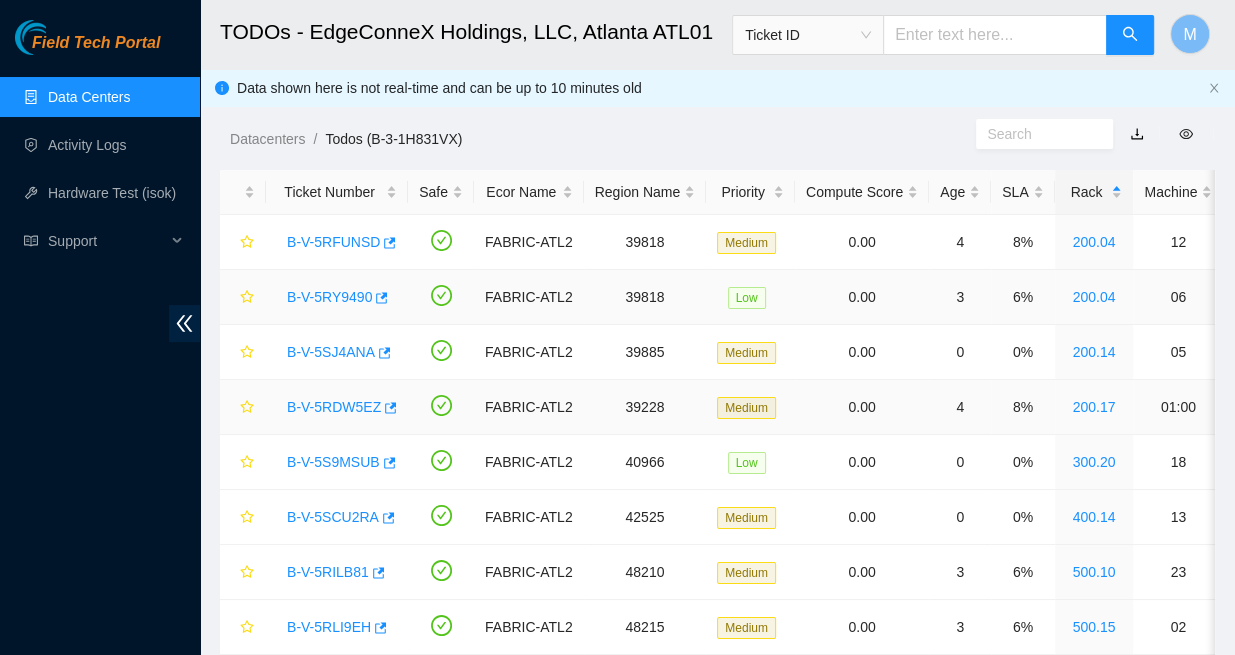 scroll, scrollTop: 0, scrollLeft: 0, axis: both 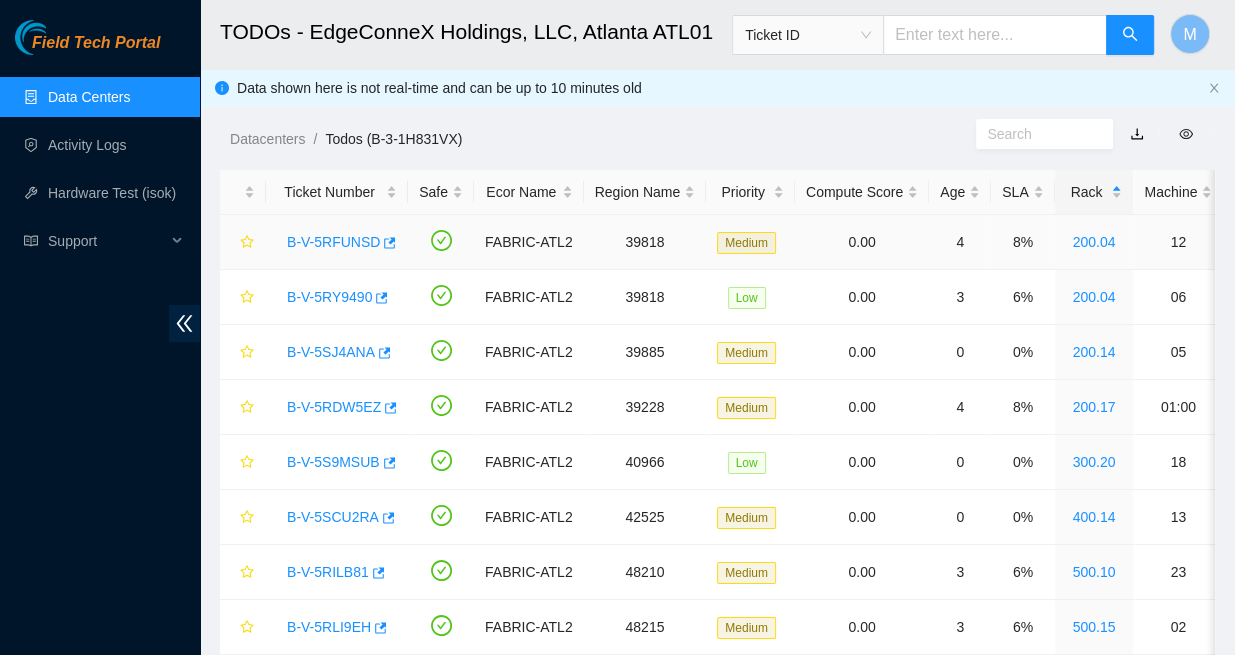 click on "B-V-5RFUNSD" at bounding box center [333, 242] 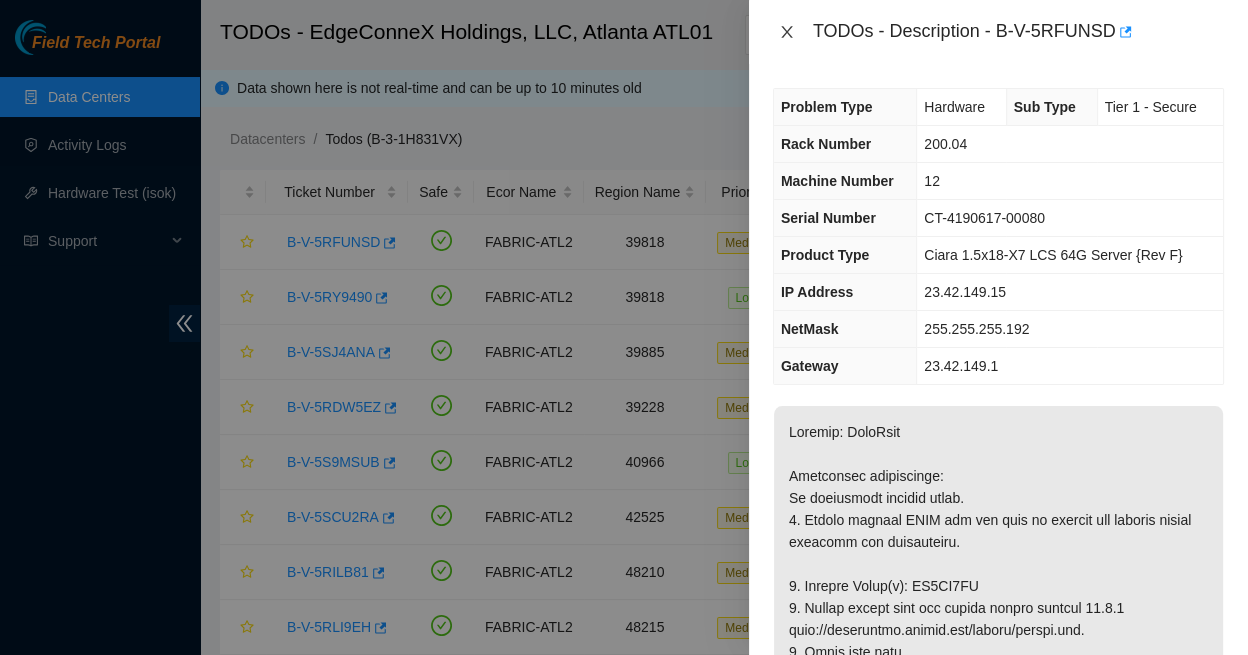 click 